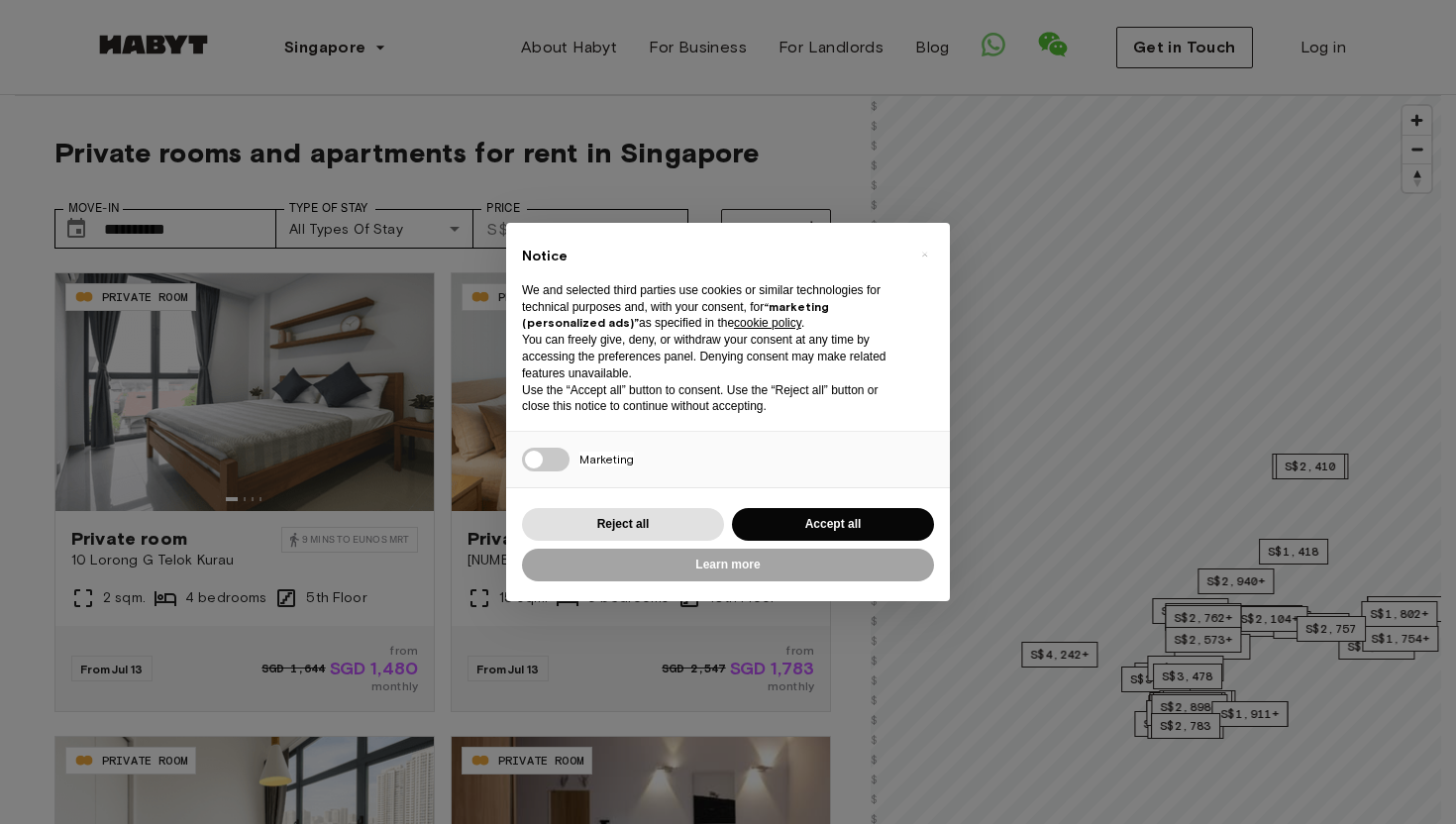 scroll, scrollTop: 0, scrollLeft: 0, axis: both 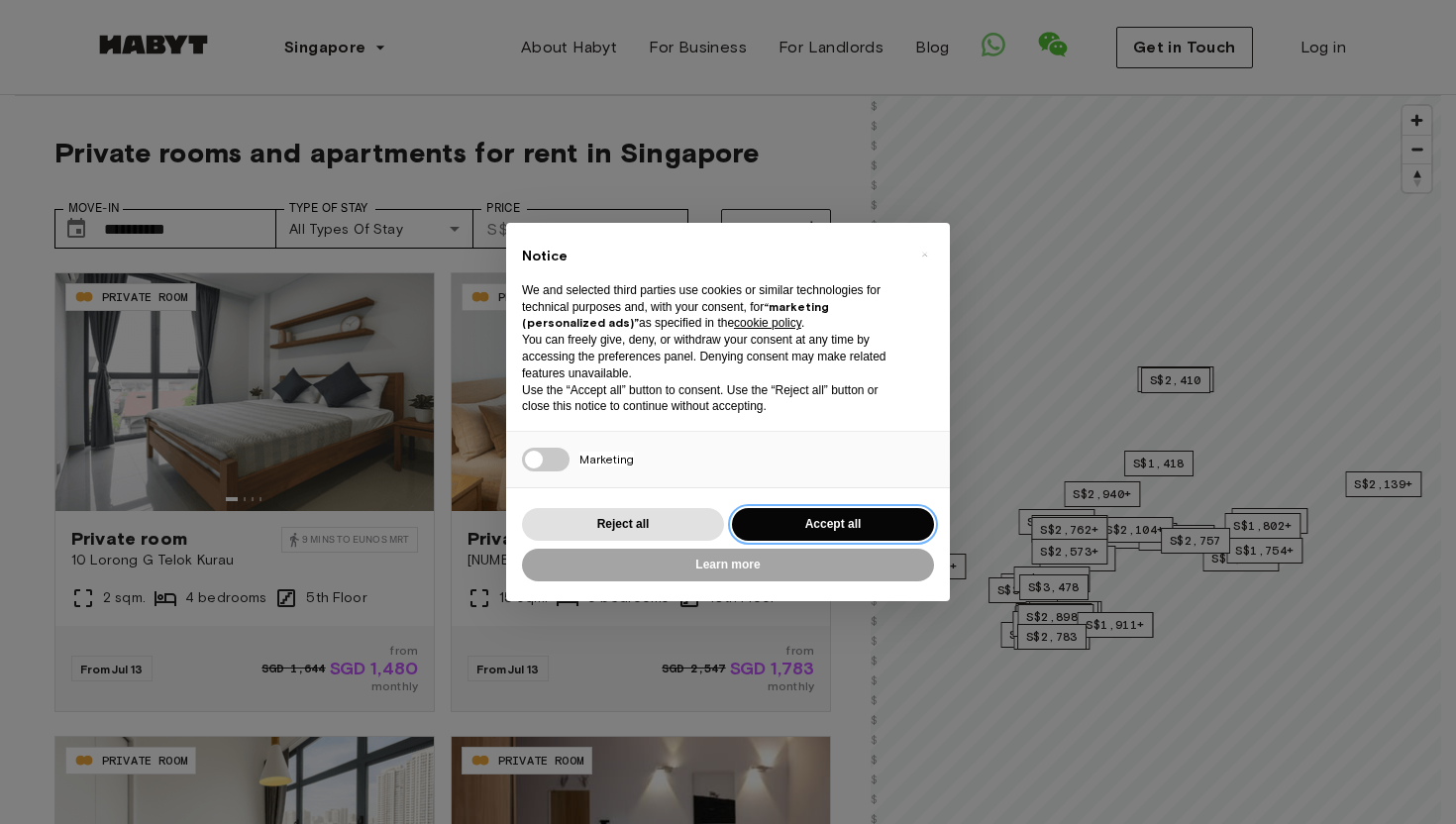 click on "Accept all" at bounding box center (833, 524) 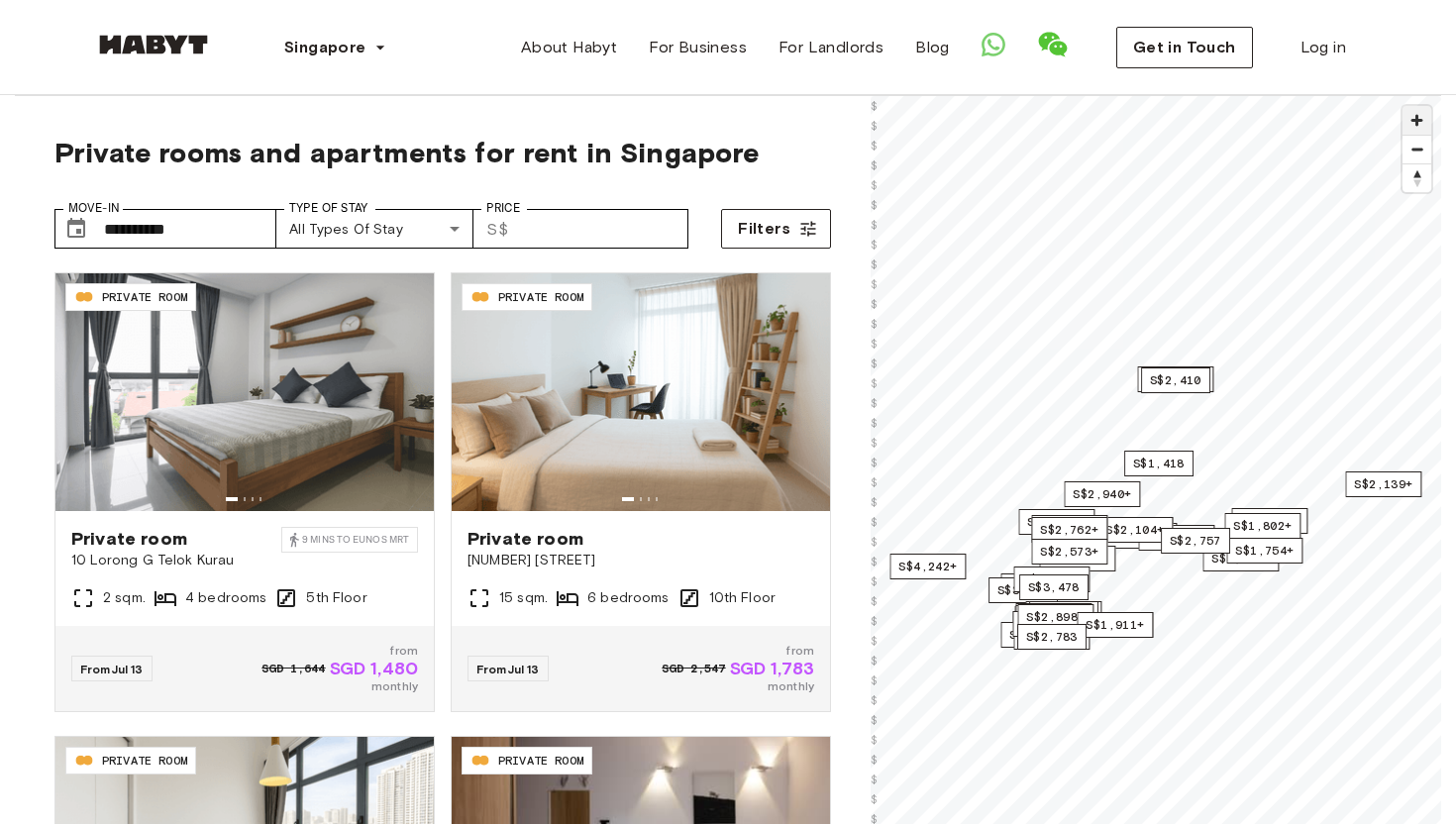 click at bounding box center (1416, 120) 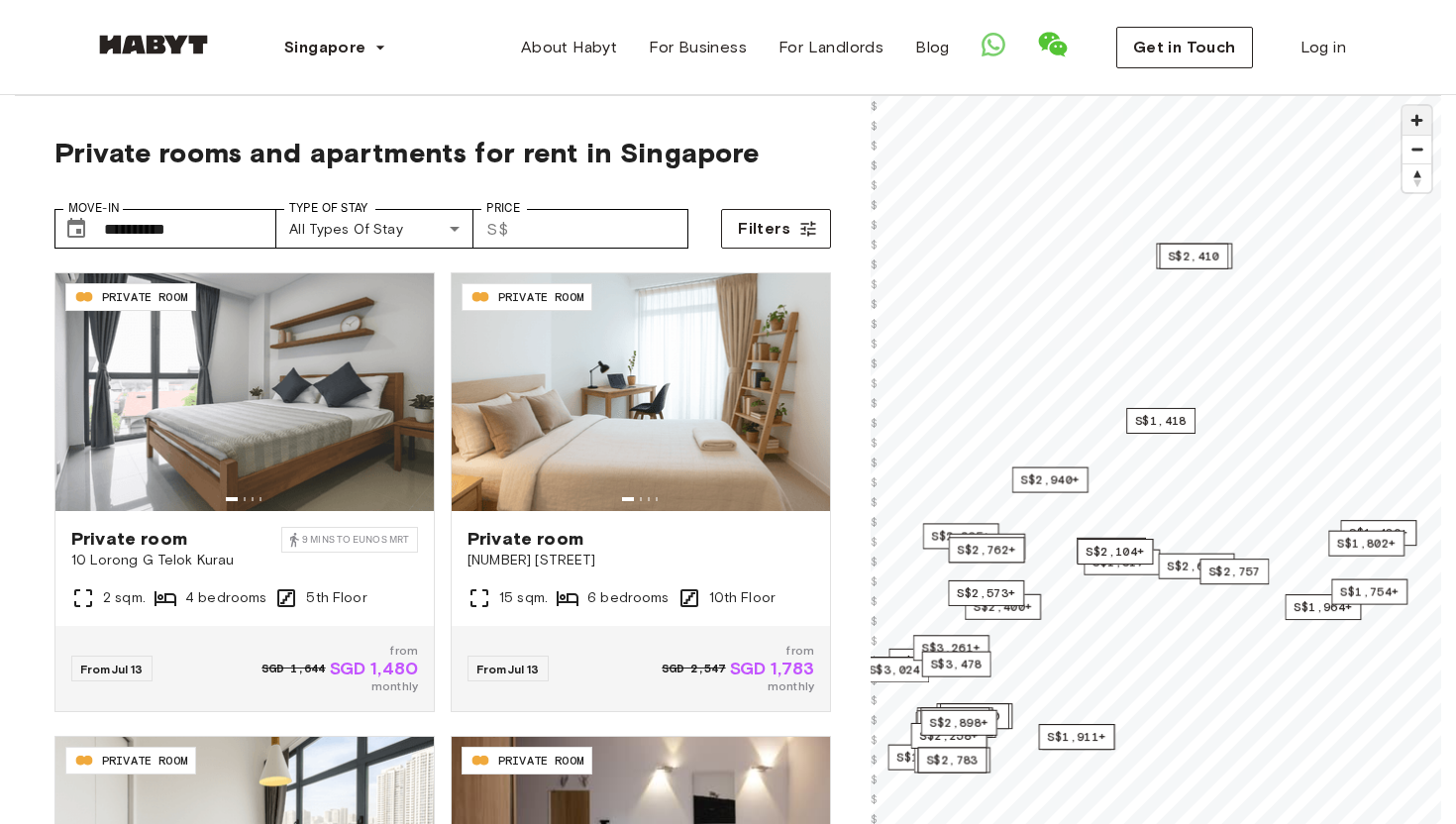 click at bounding box center [1416, 120] 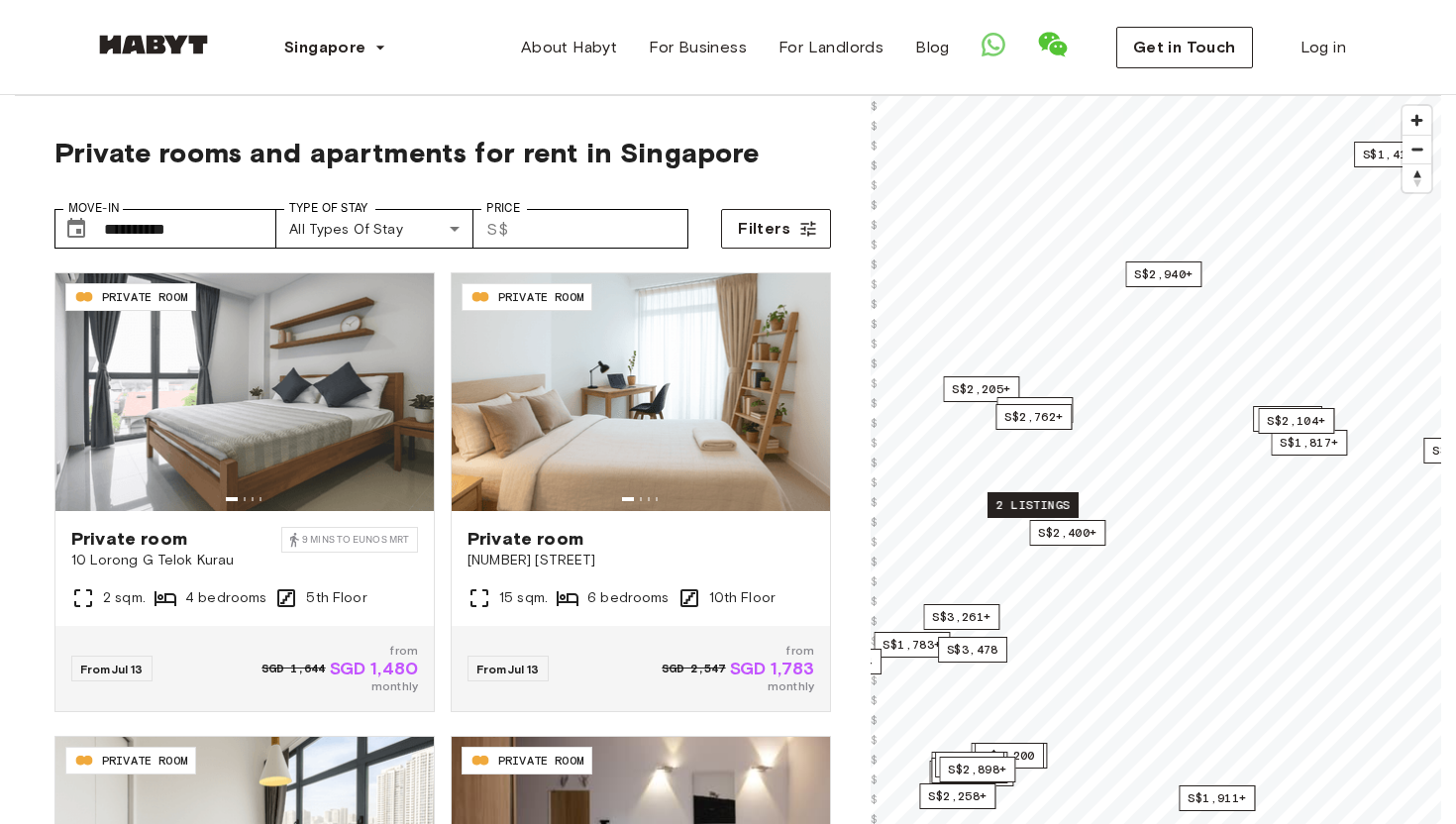 click on "2 listings" at bounding box center [1033, 505] 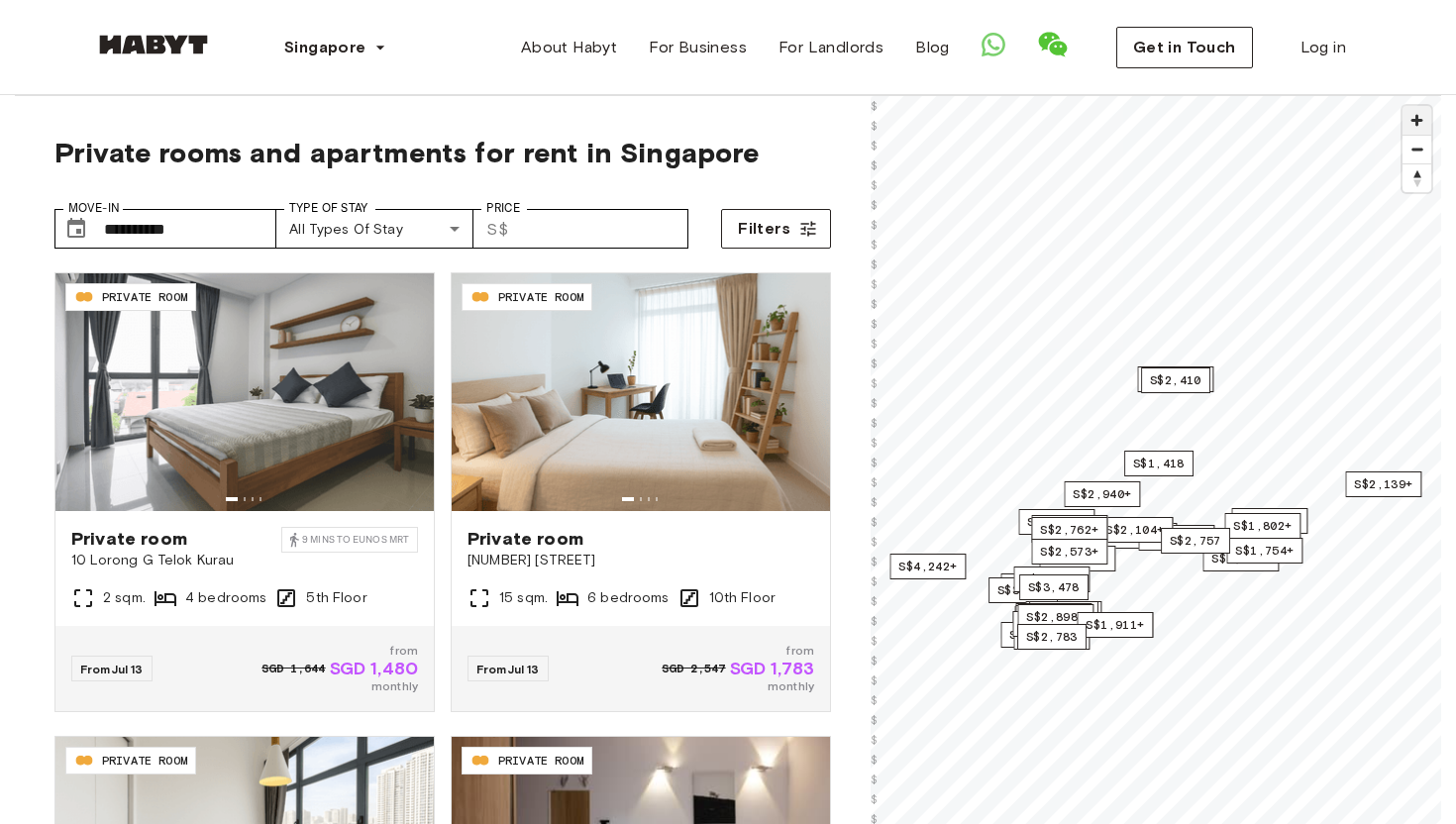 click at bounding box center [1416, 120] 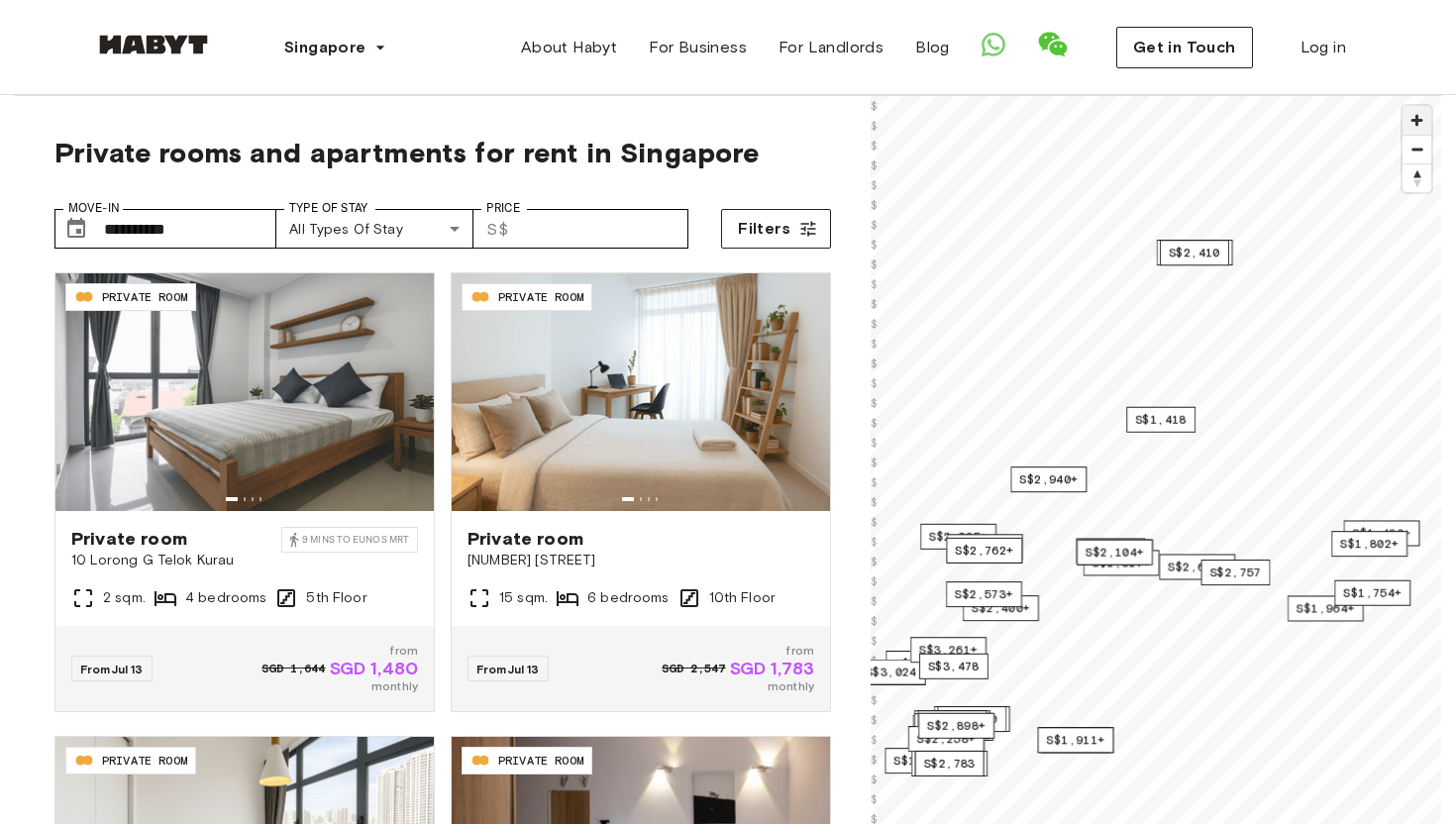 click at bounding box center (1416, 120) 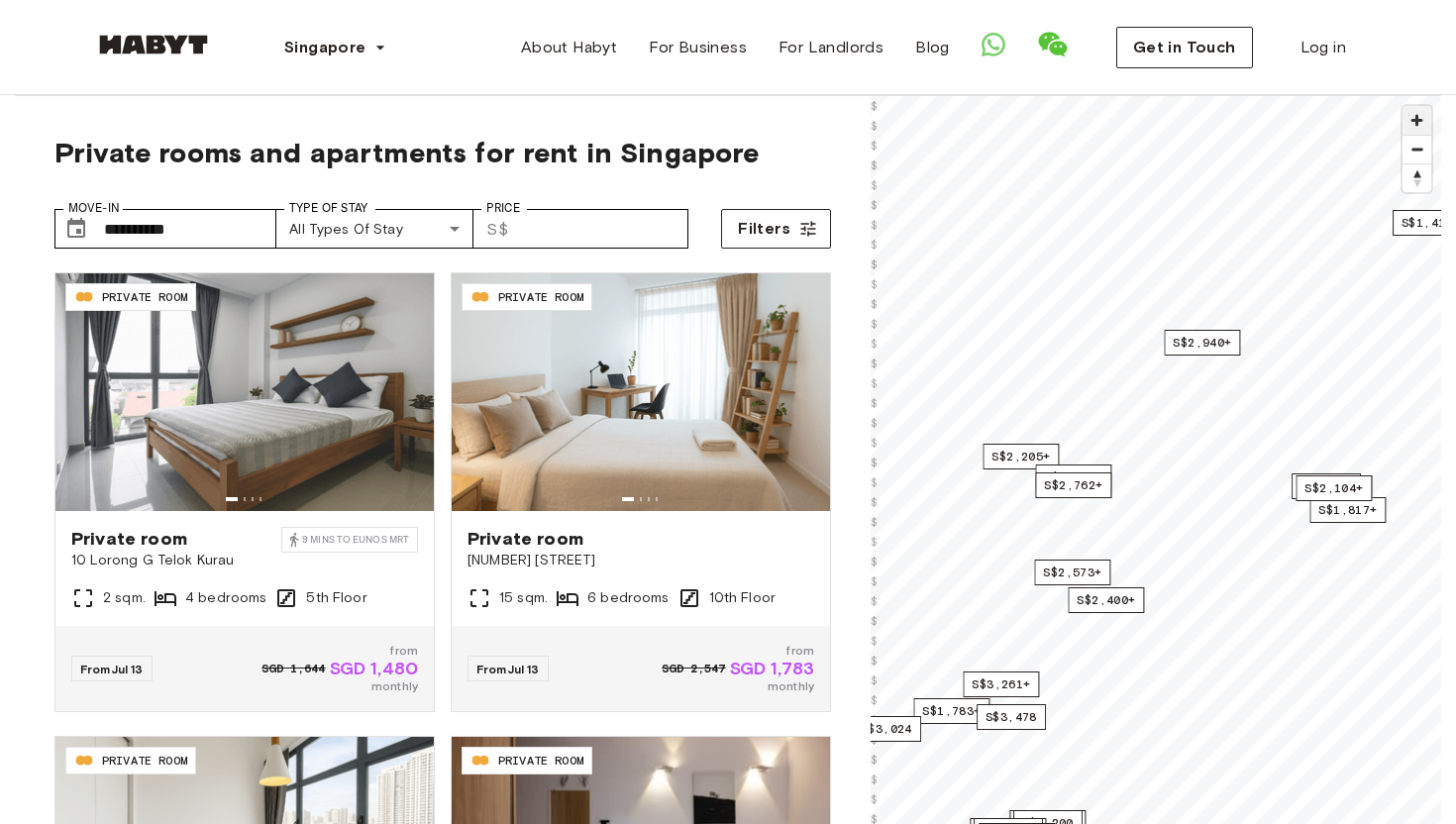 click at bounding box center [1416, 120] 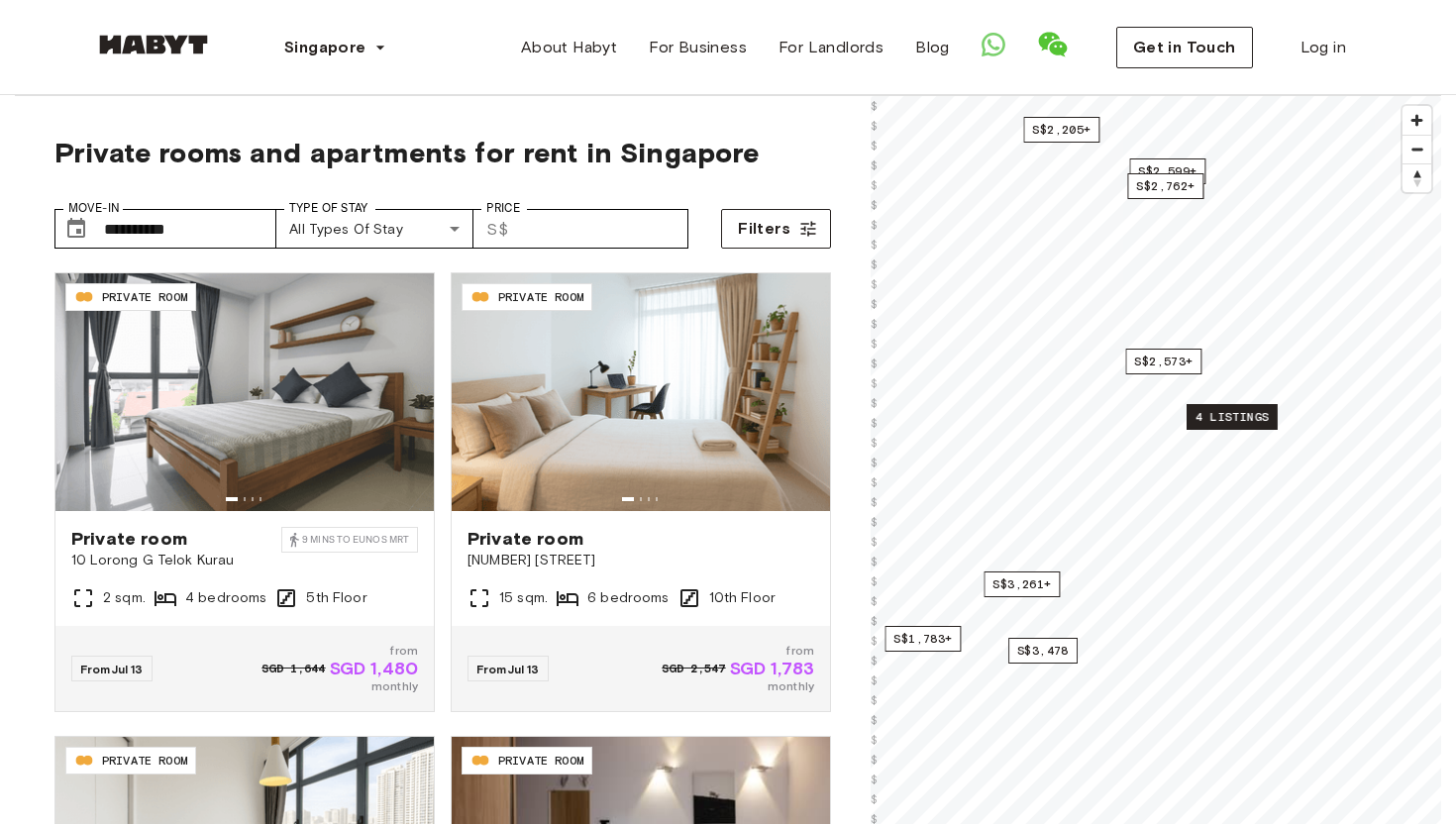 click on "4 listings" at bounding box center (1232, 417) 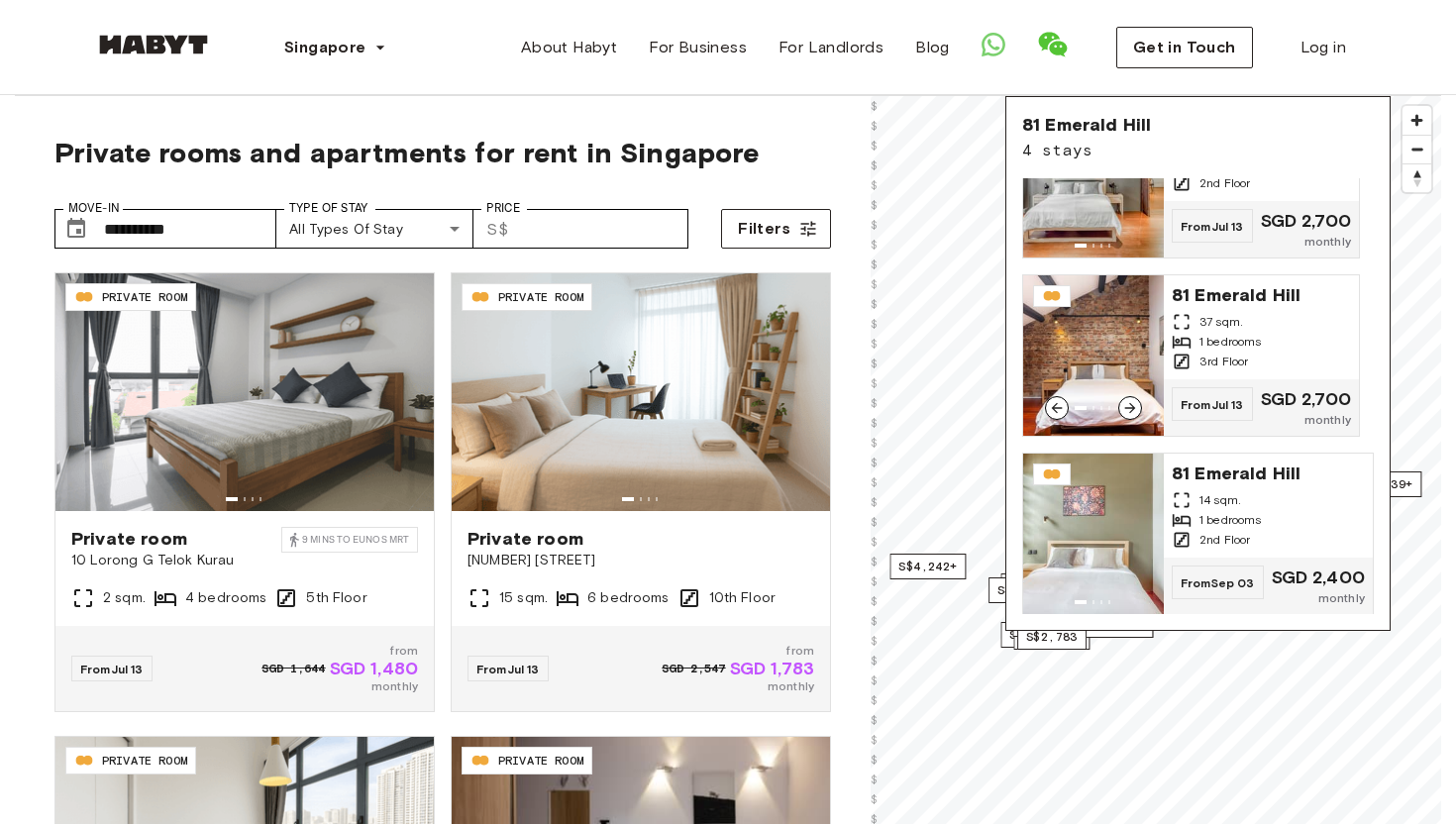 scroll, scrollTop: 0, scrollLeft: 0, axis: both 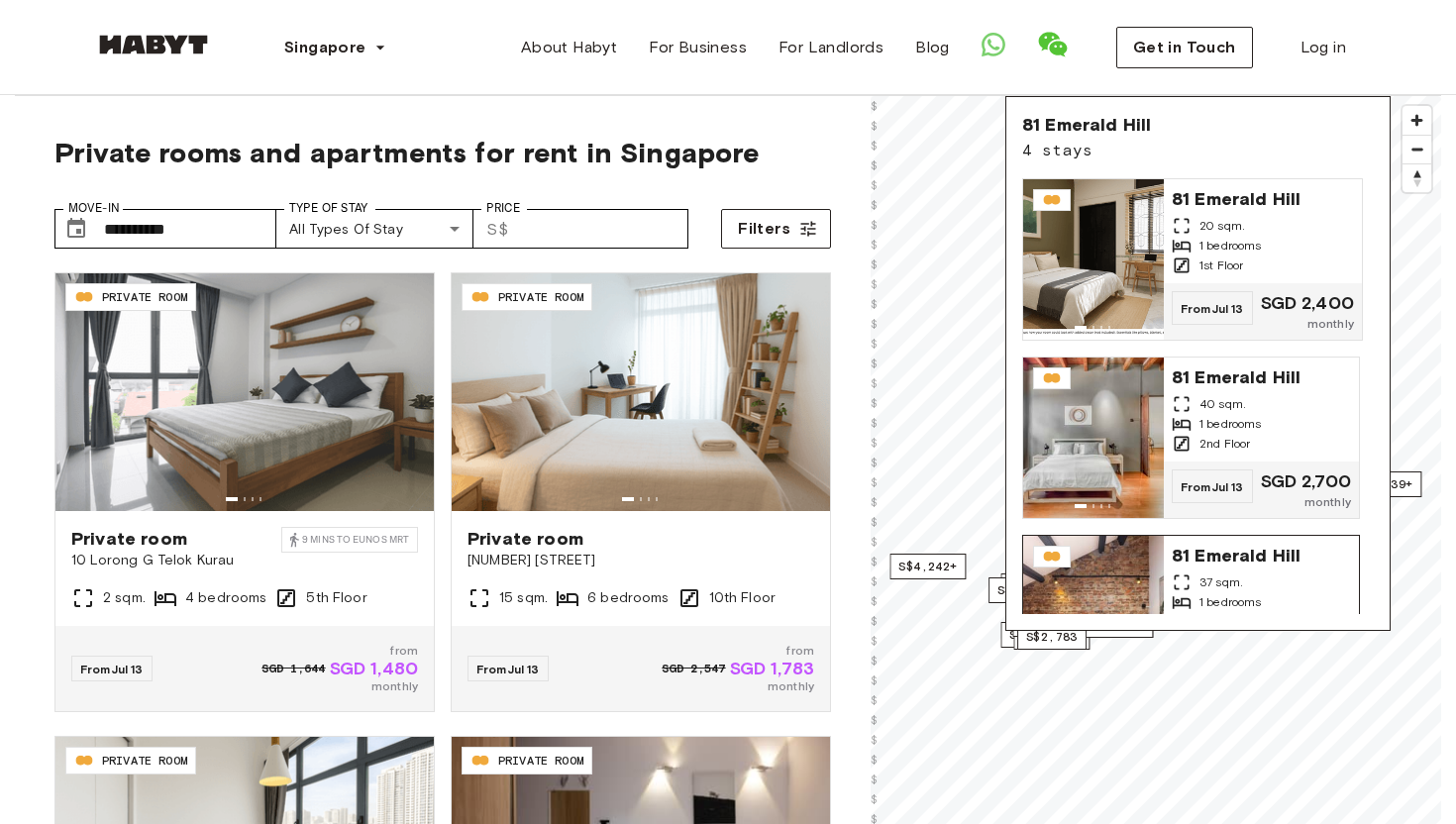 click on "37 sqm." at bounding box center [1261, 582] 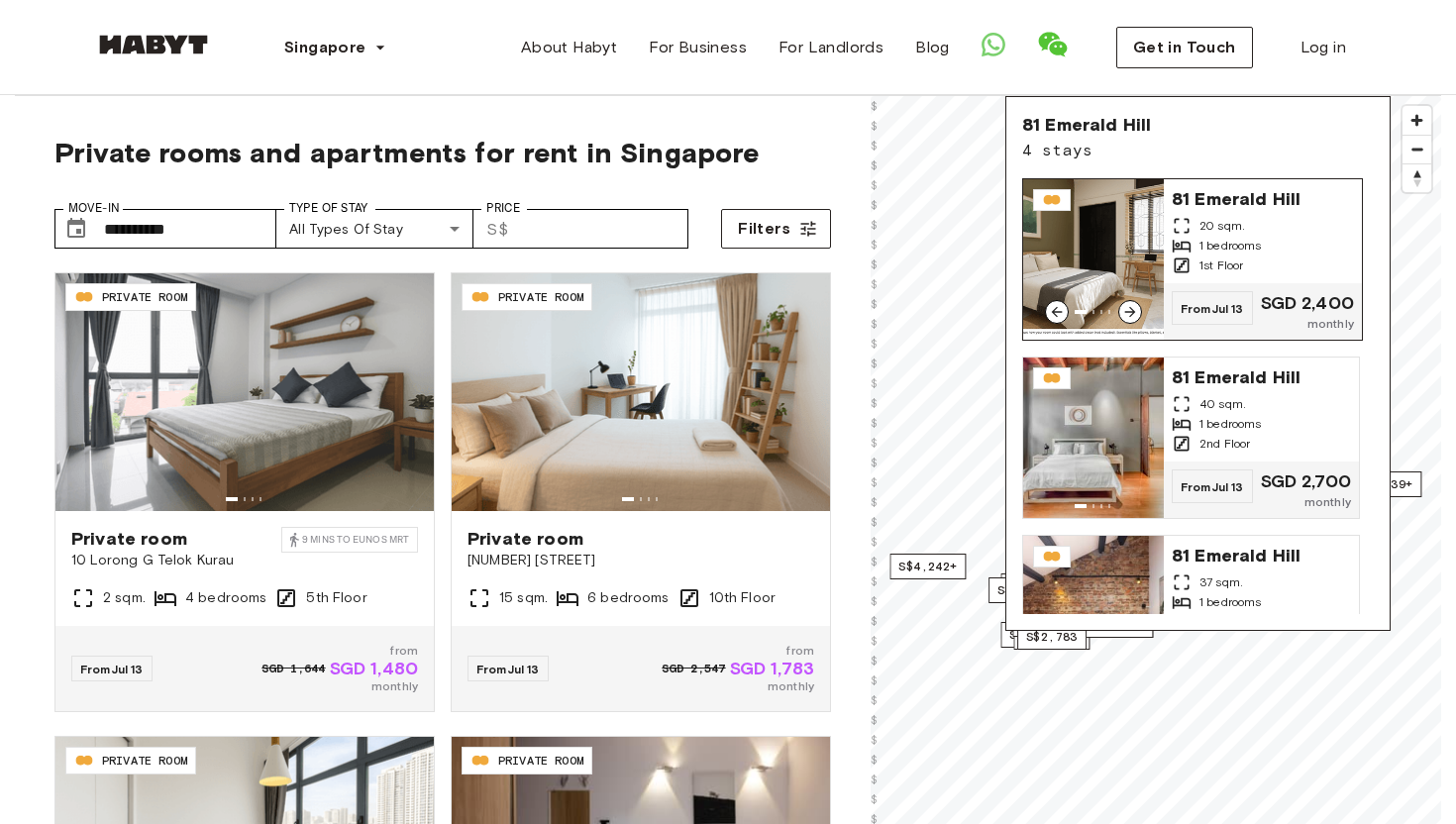 click on "1 bedrooms" at bounding box center [1230, 246] 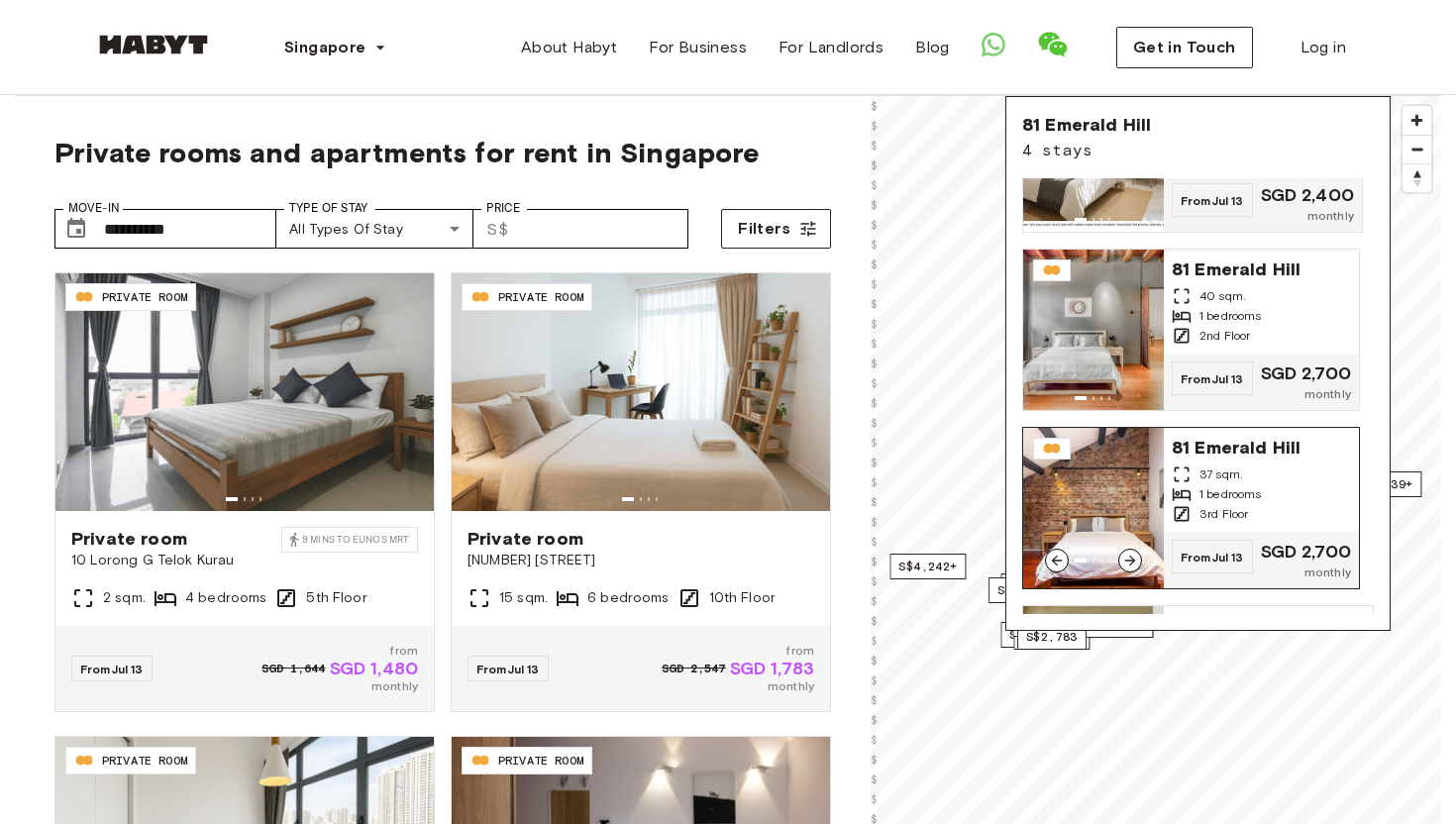 scroll, scrollTop: 0, scrollLeft: 0, axis: both 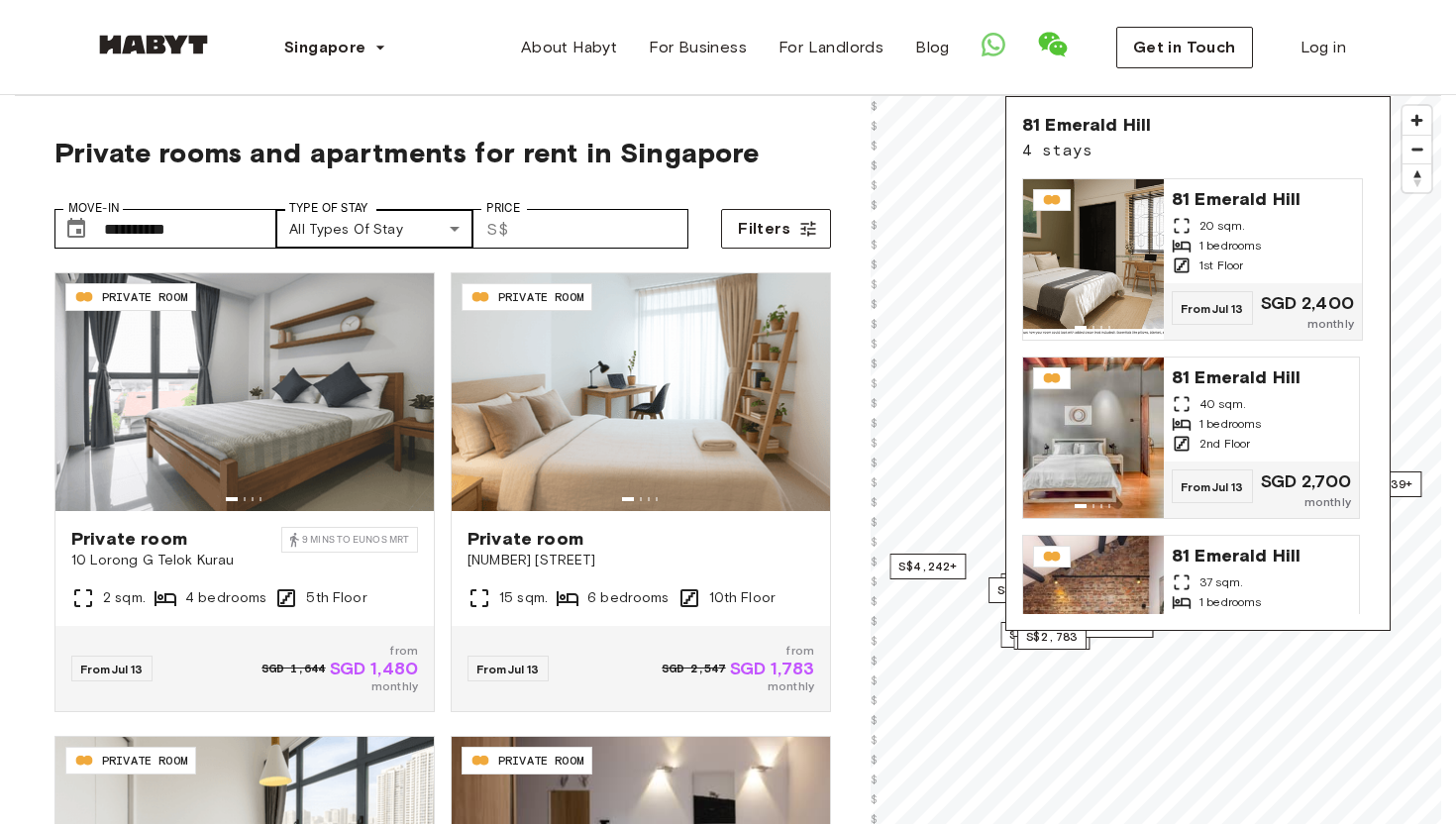 click on "**********" at bounding box center [728, 2338] 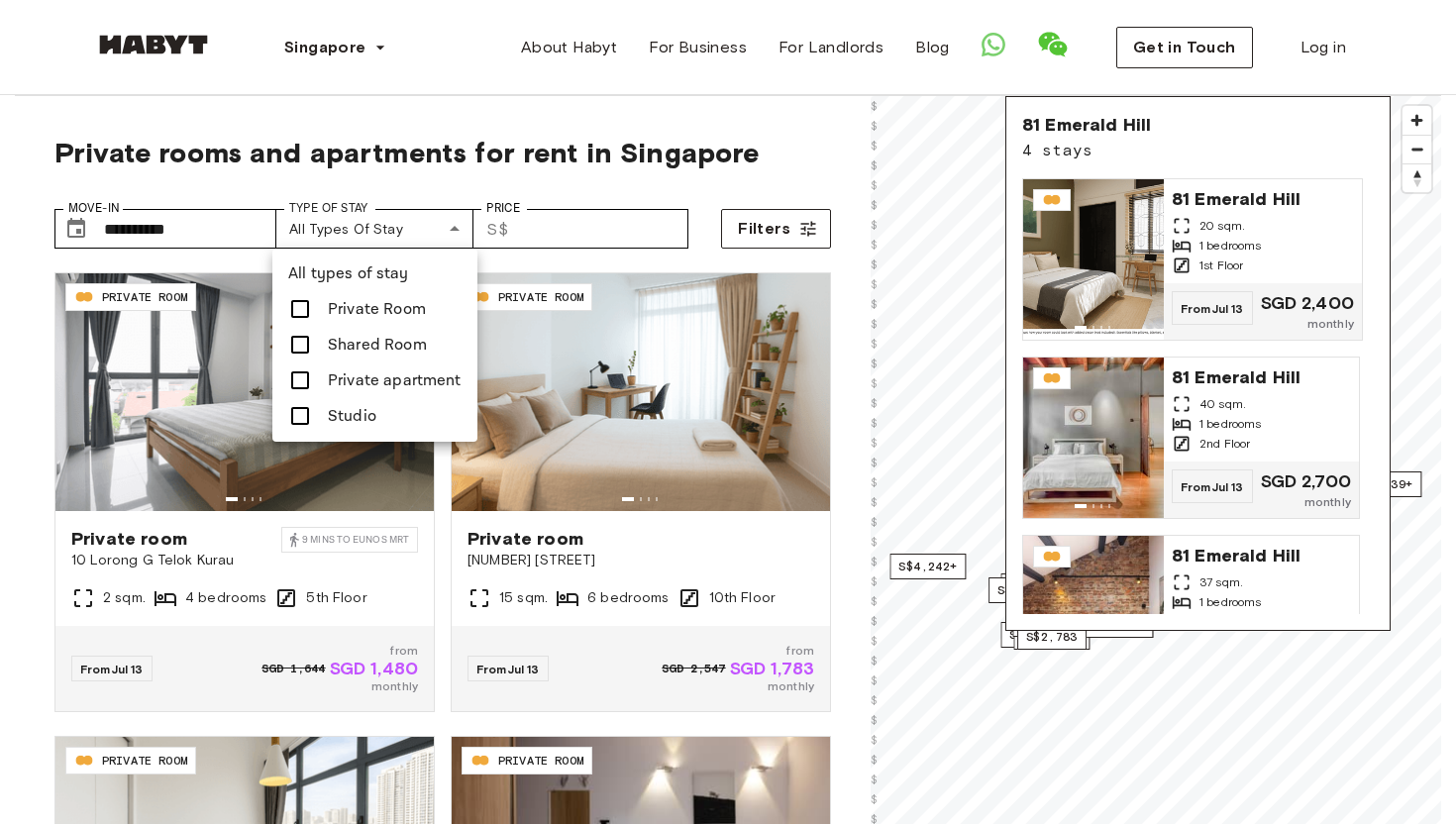 click at bounding box center (306, 380) 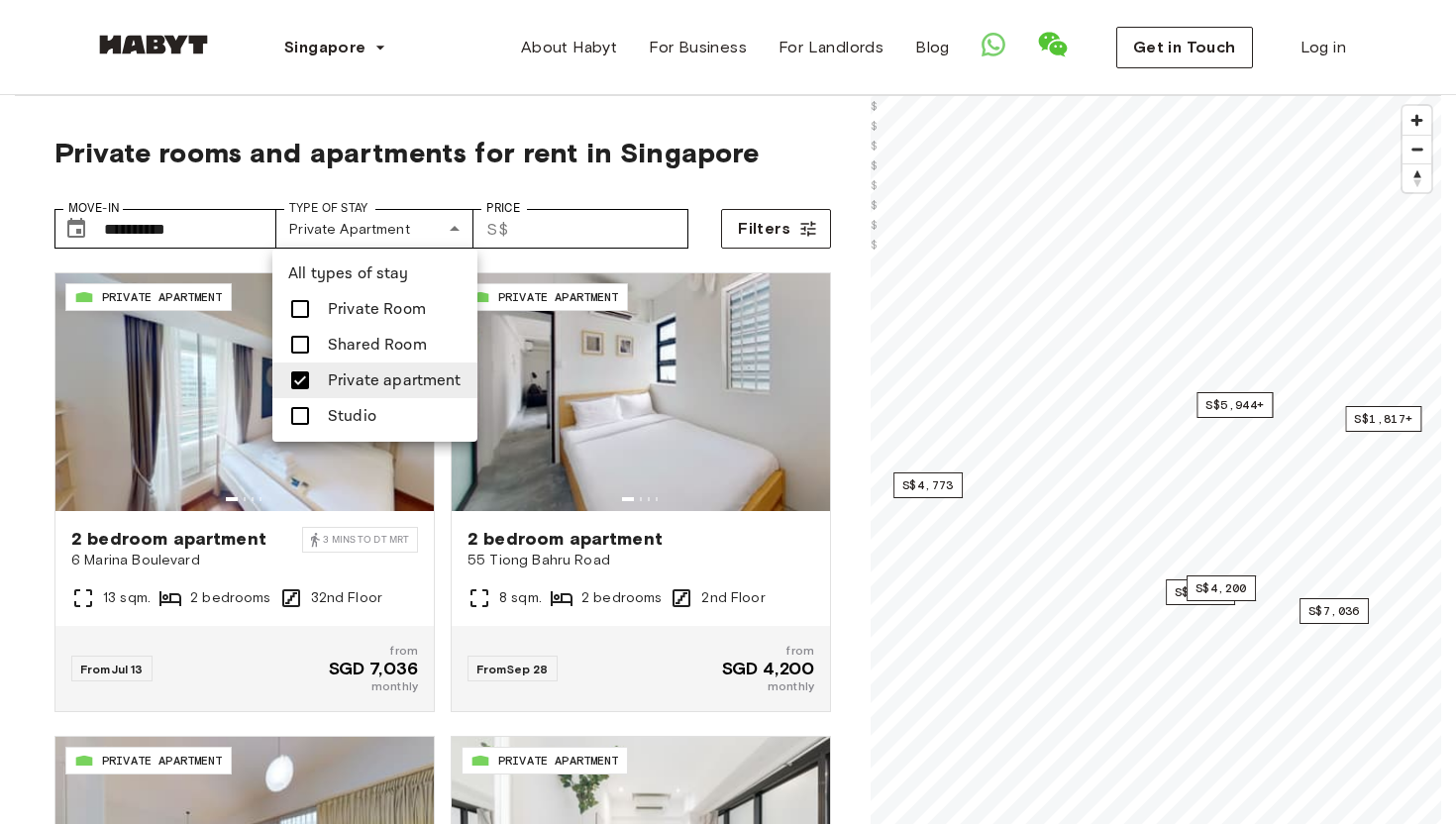drag, startPoint x: 1255, startPoint y: 541, endPoint x: 1095, endPoint y: 539, distance: 160.0125 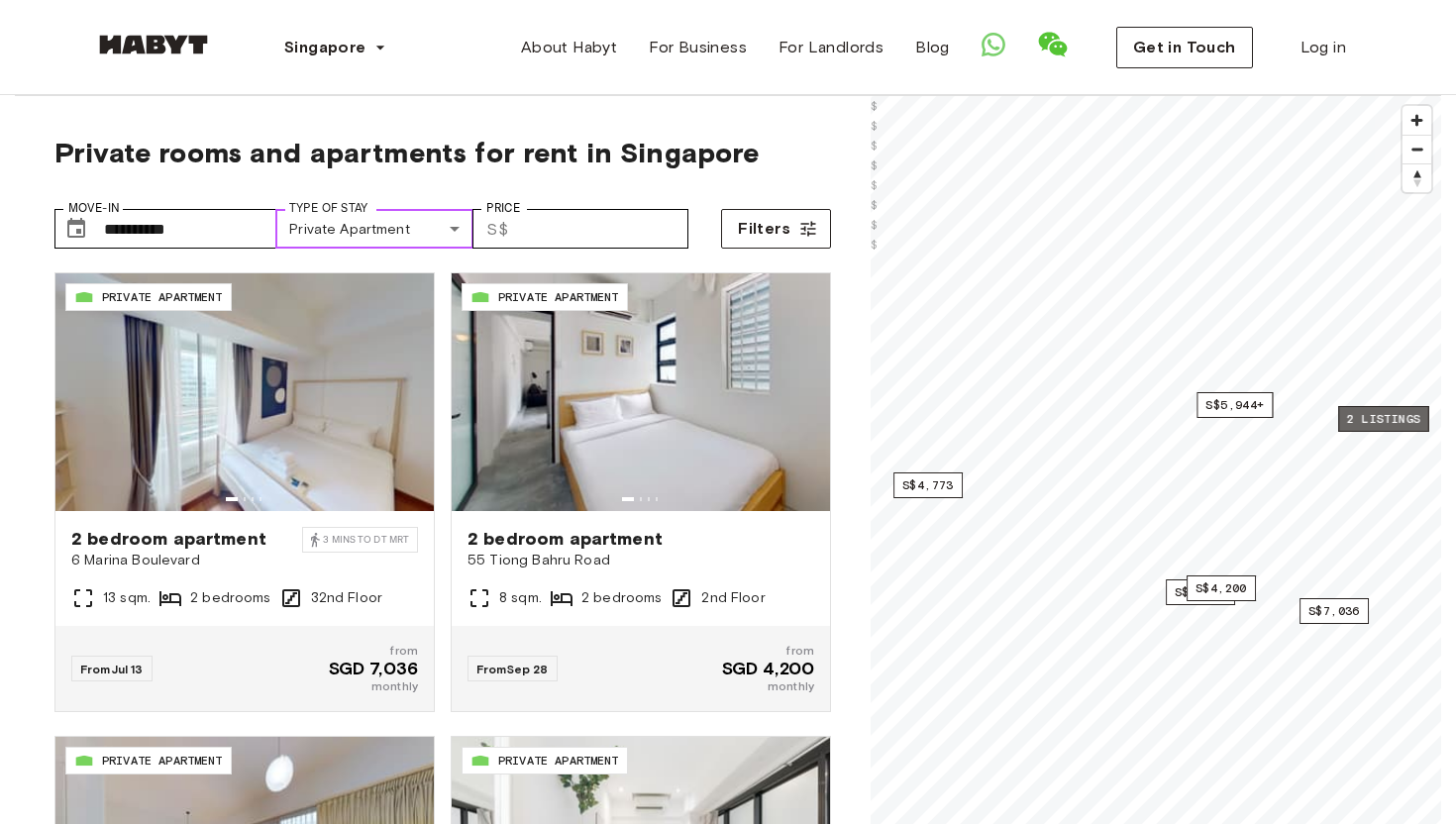 click on "2 listings" at bounding box center [1384, 419] 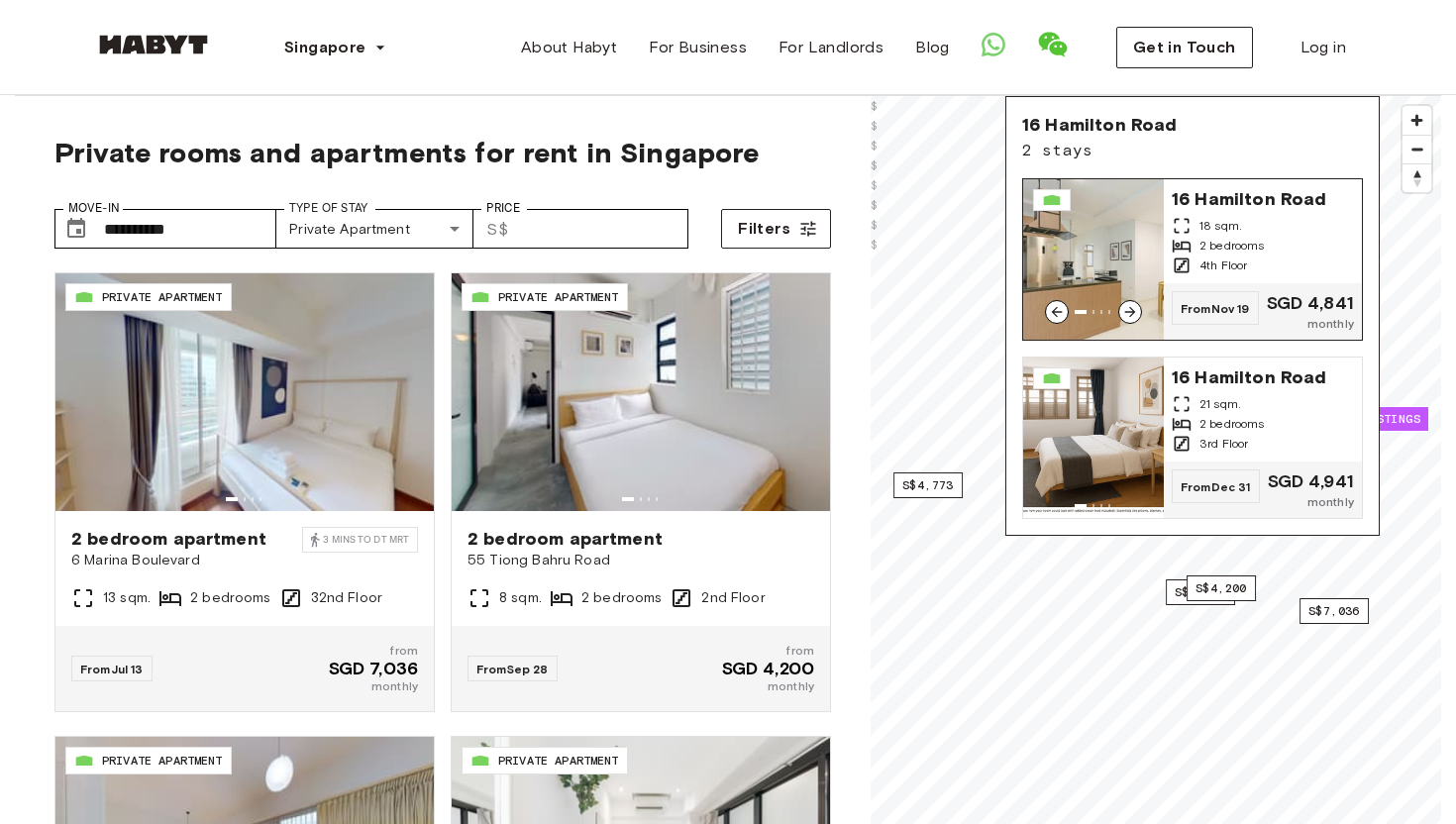 click on "2 bedrooms" at bounding box center [1232, 246] 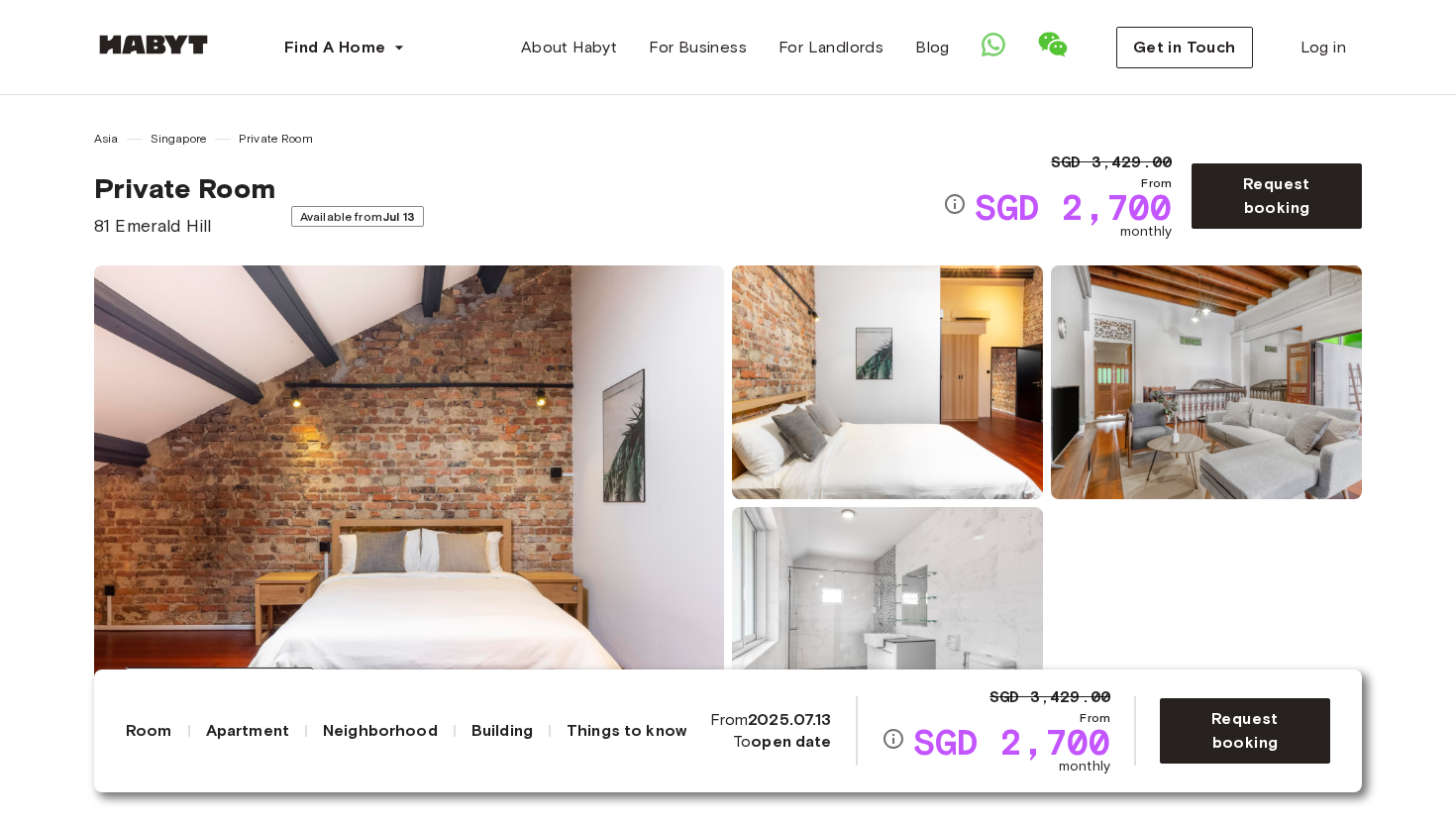scroll, scrollTop: 0, scrollLeft: 0, axis: both 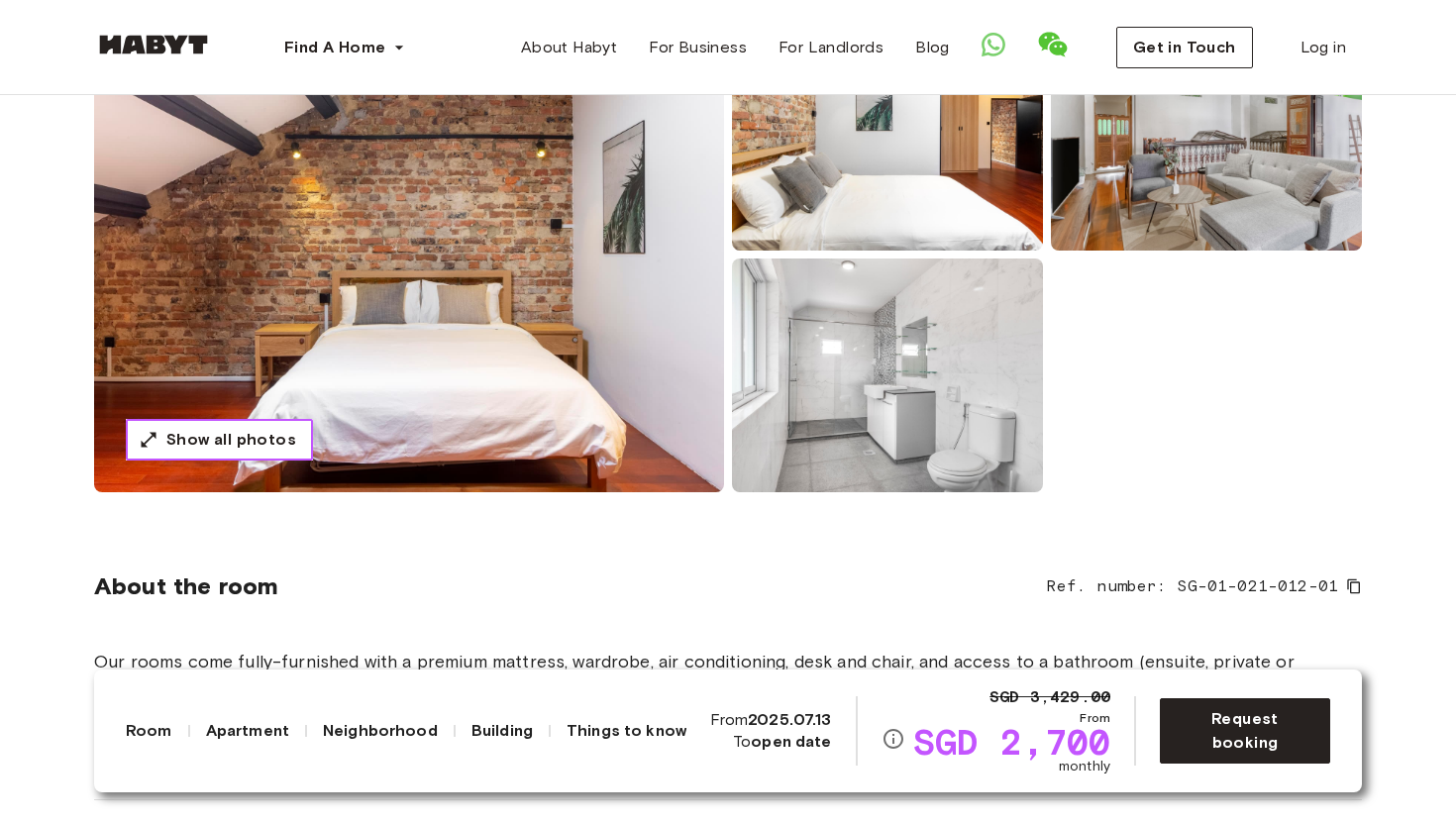 click on "Show all photos" at bounding box center [231, 440] 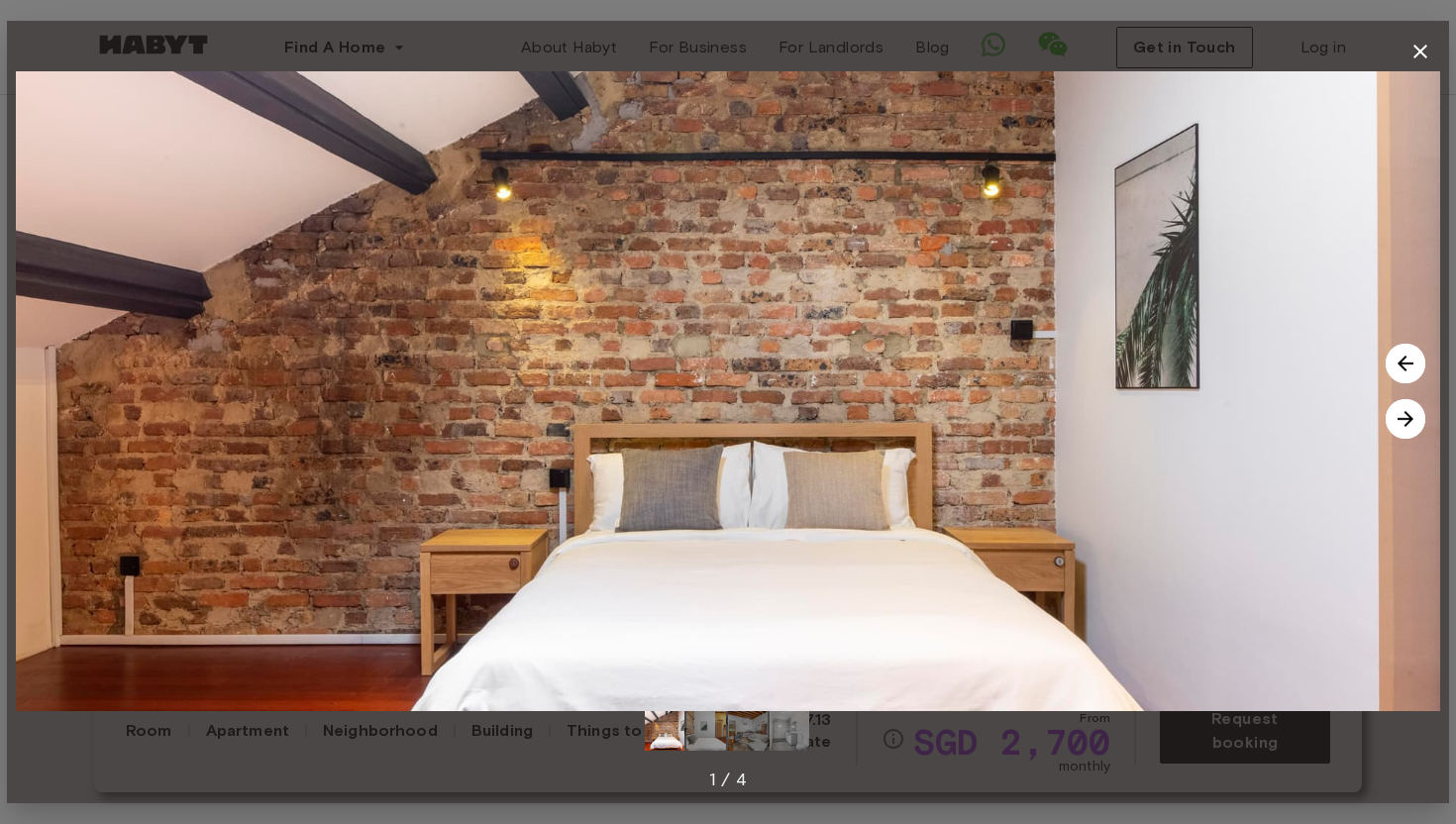 click at bounding box center (1405, 363) 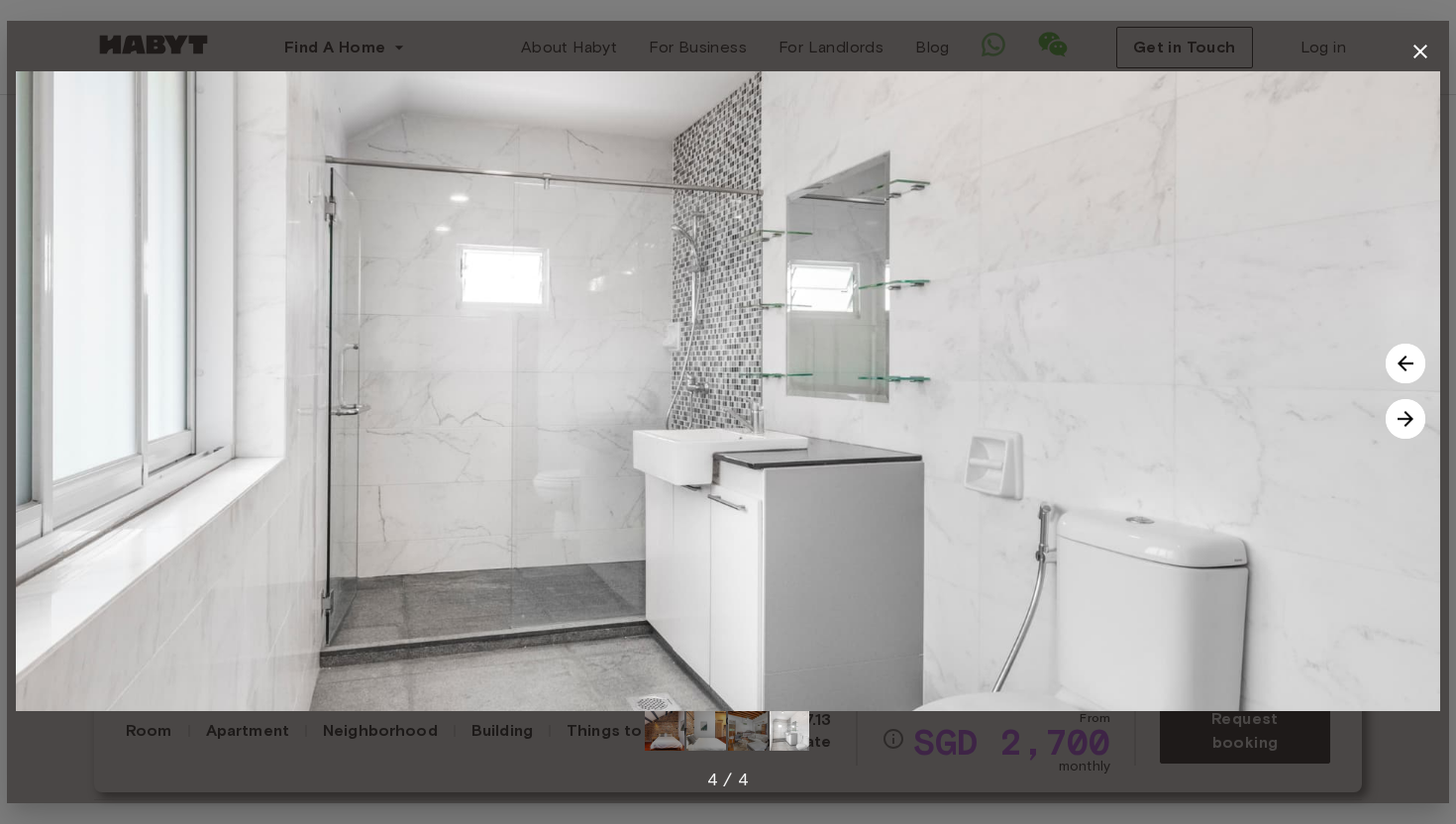 click at bounding box center [1405, 419] 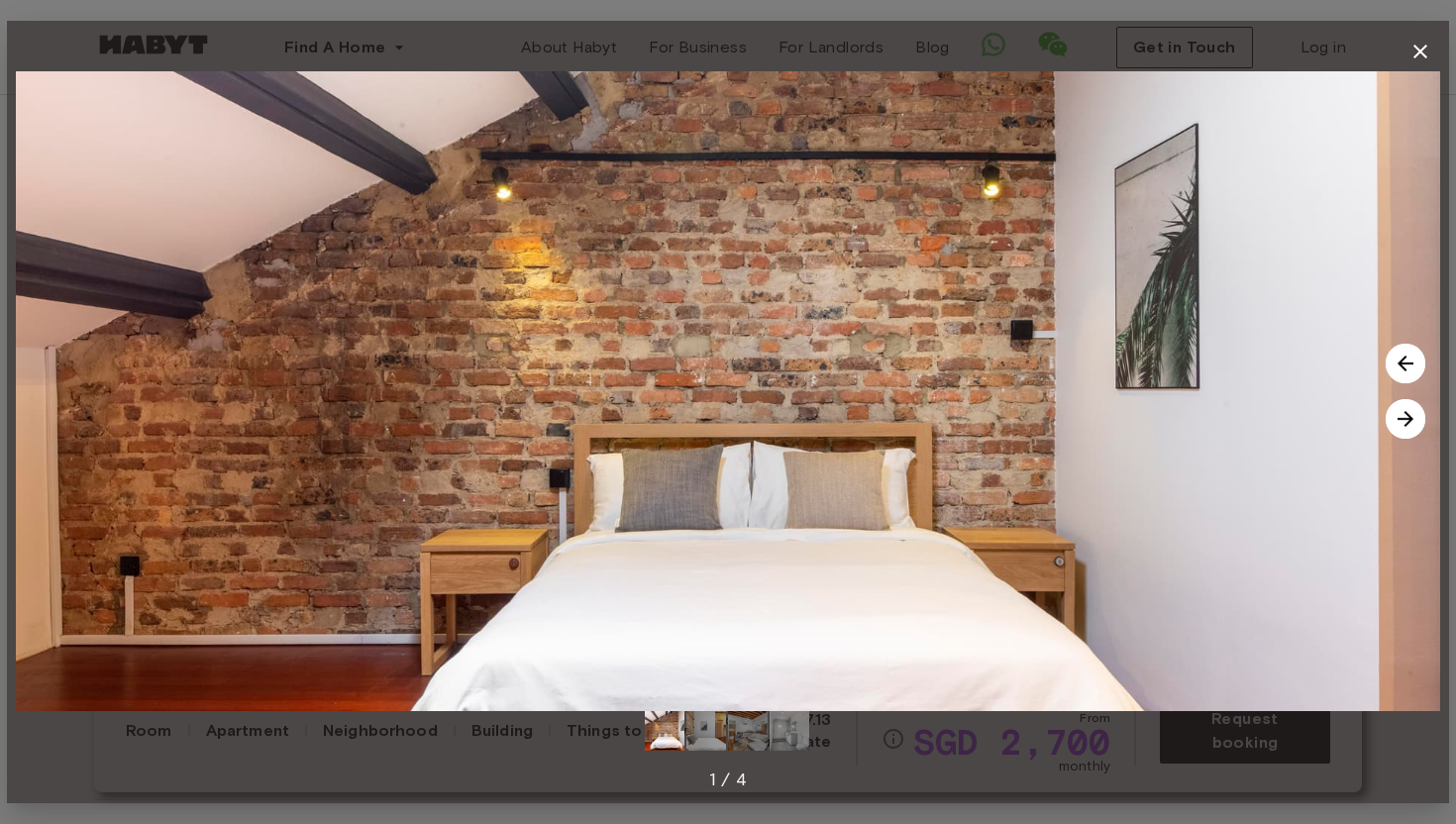 click at bounding box center [1405, 419] 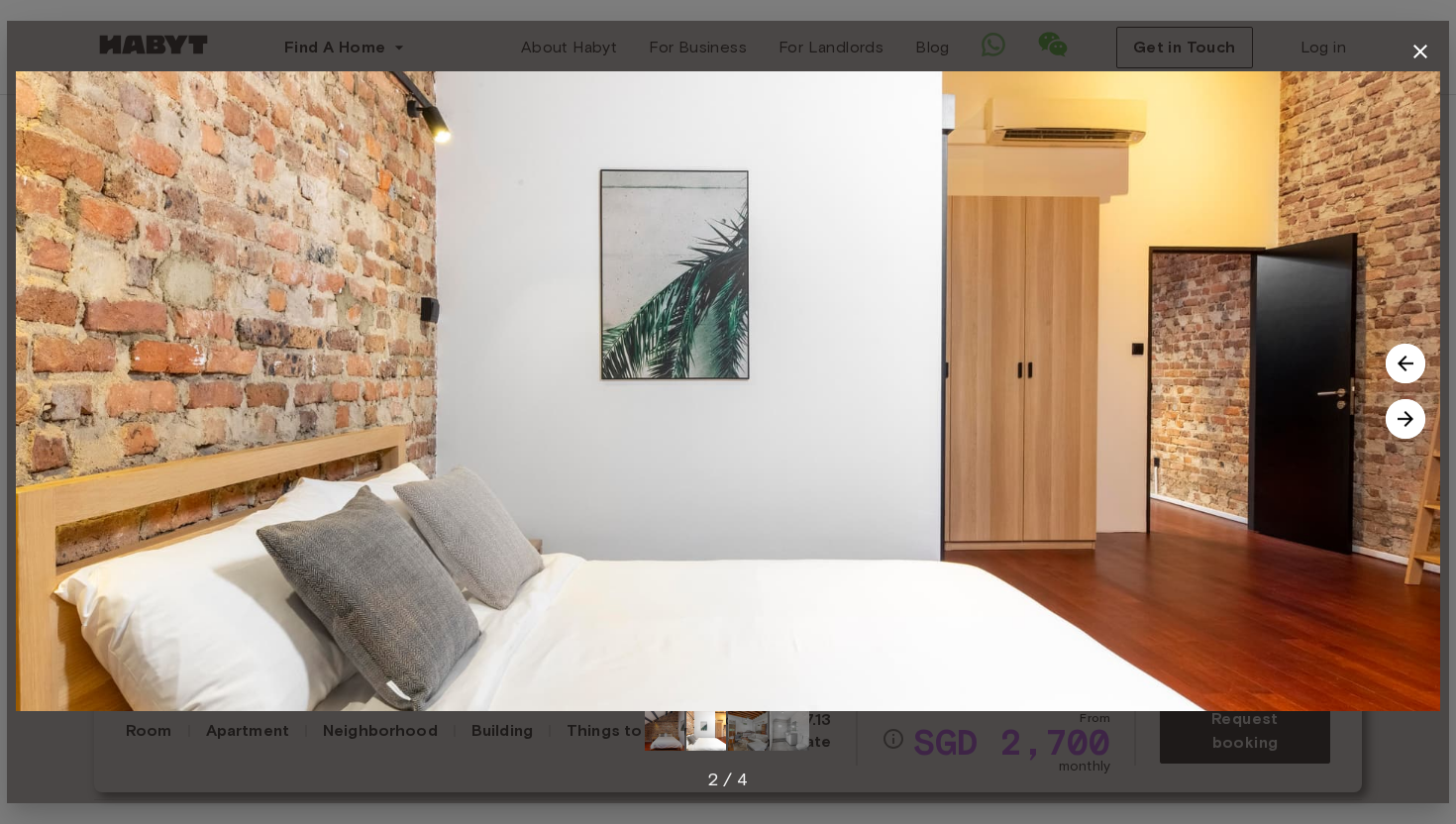 click at bounding box center [1405, 419] 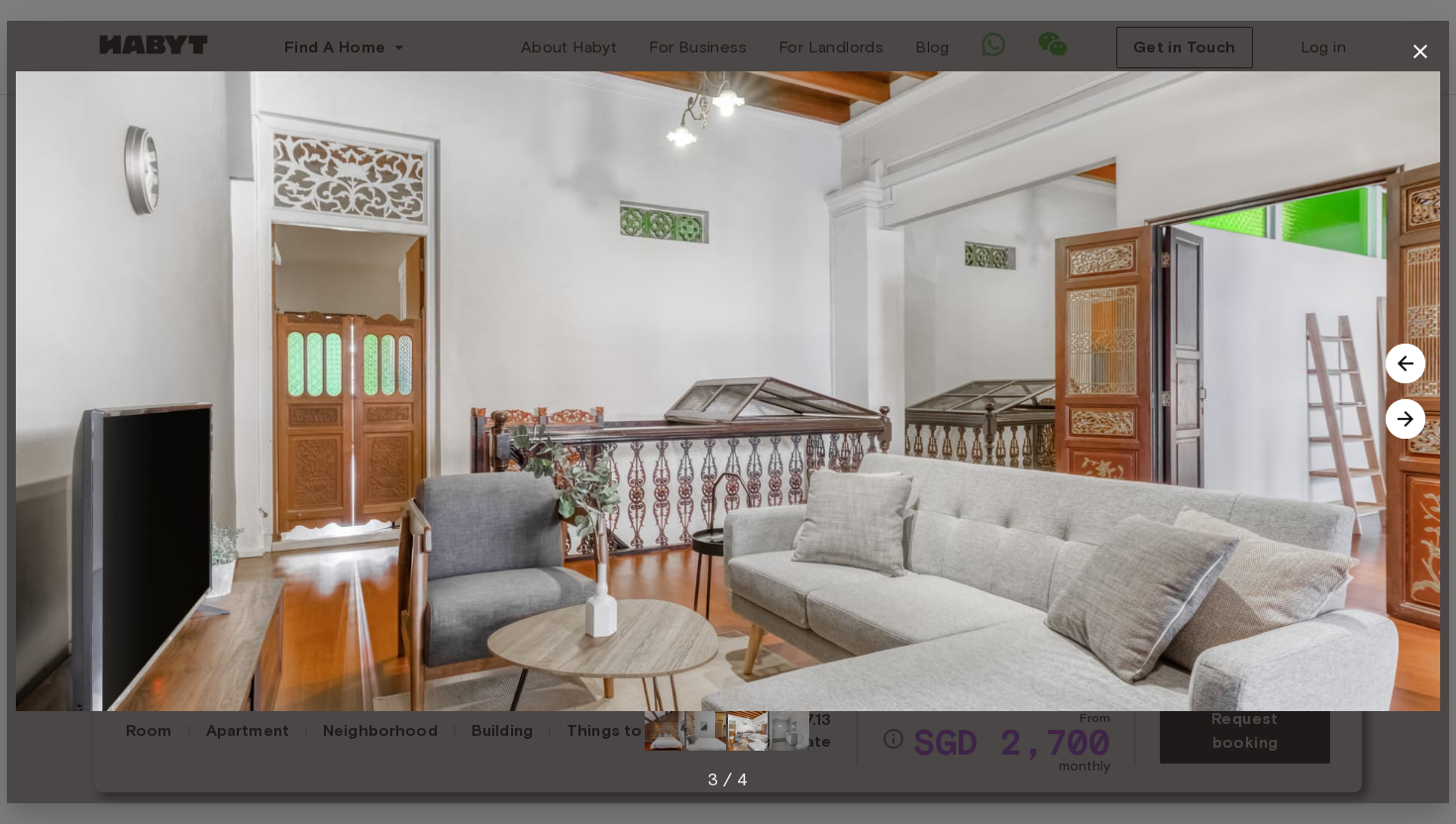 click at bounding box center [1405, 419] 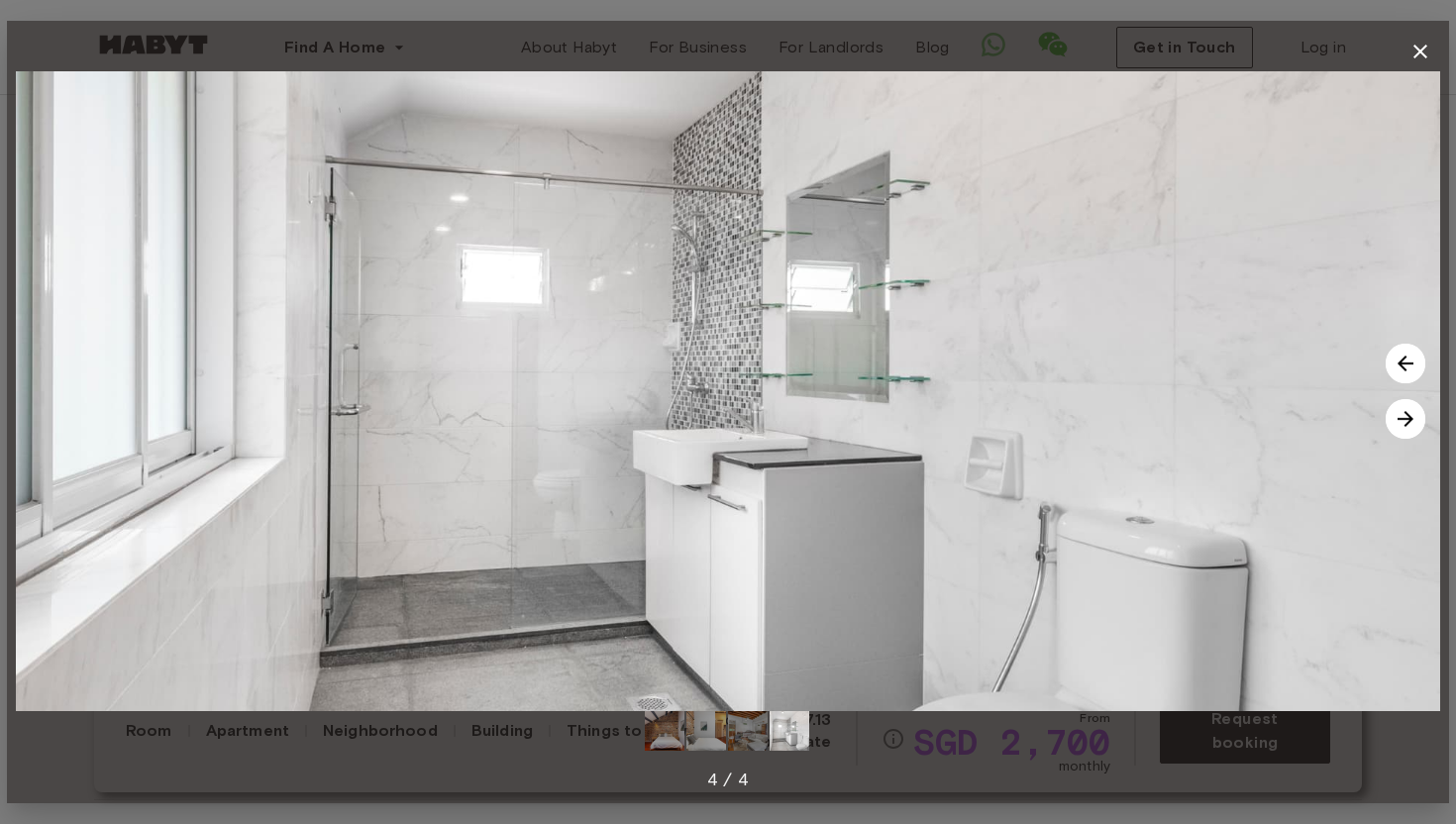 click at bounding box center (1405, 419) 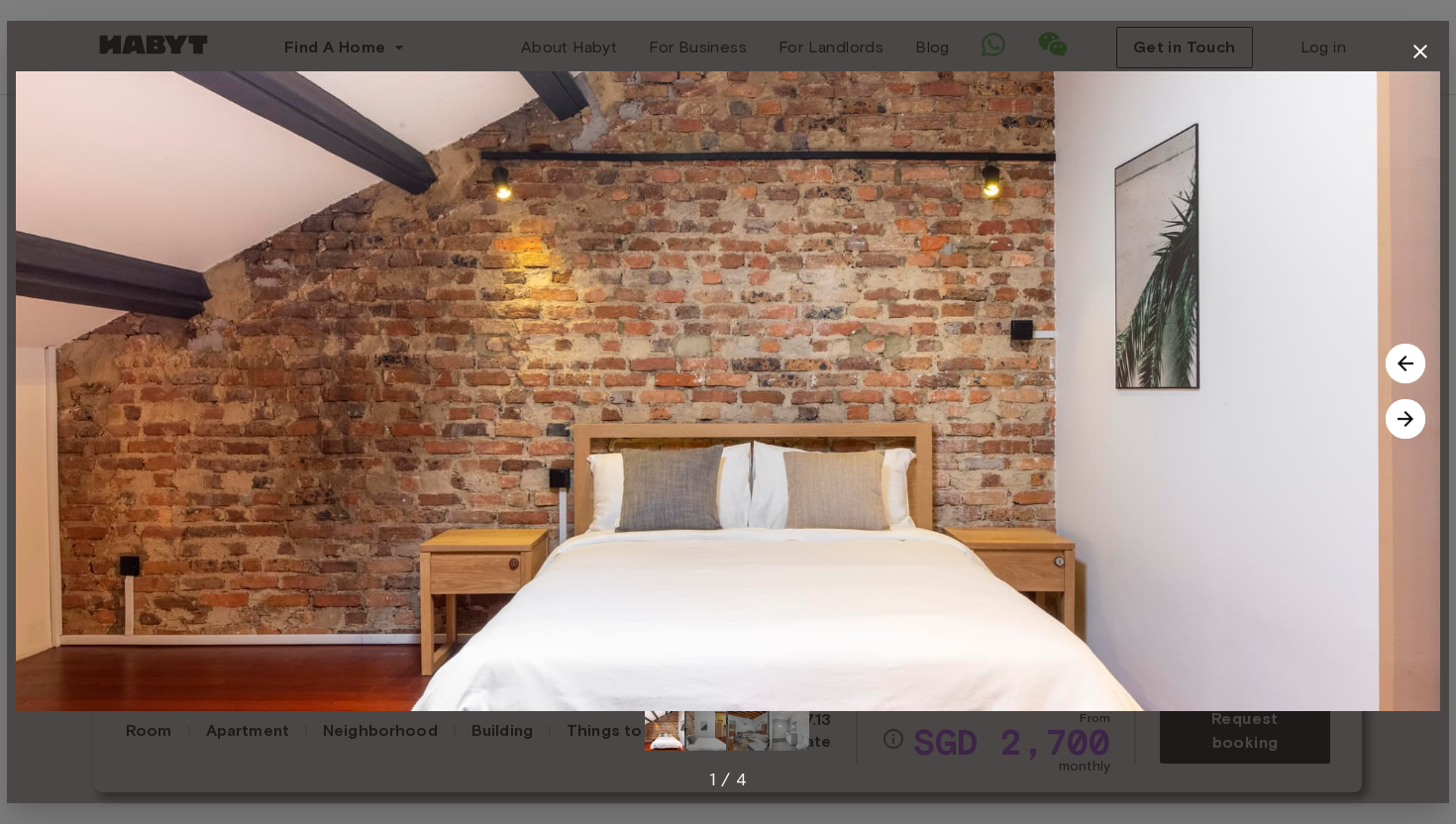 click at bounding box center [1405, 419] 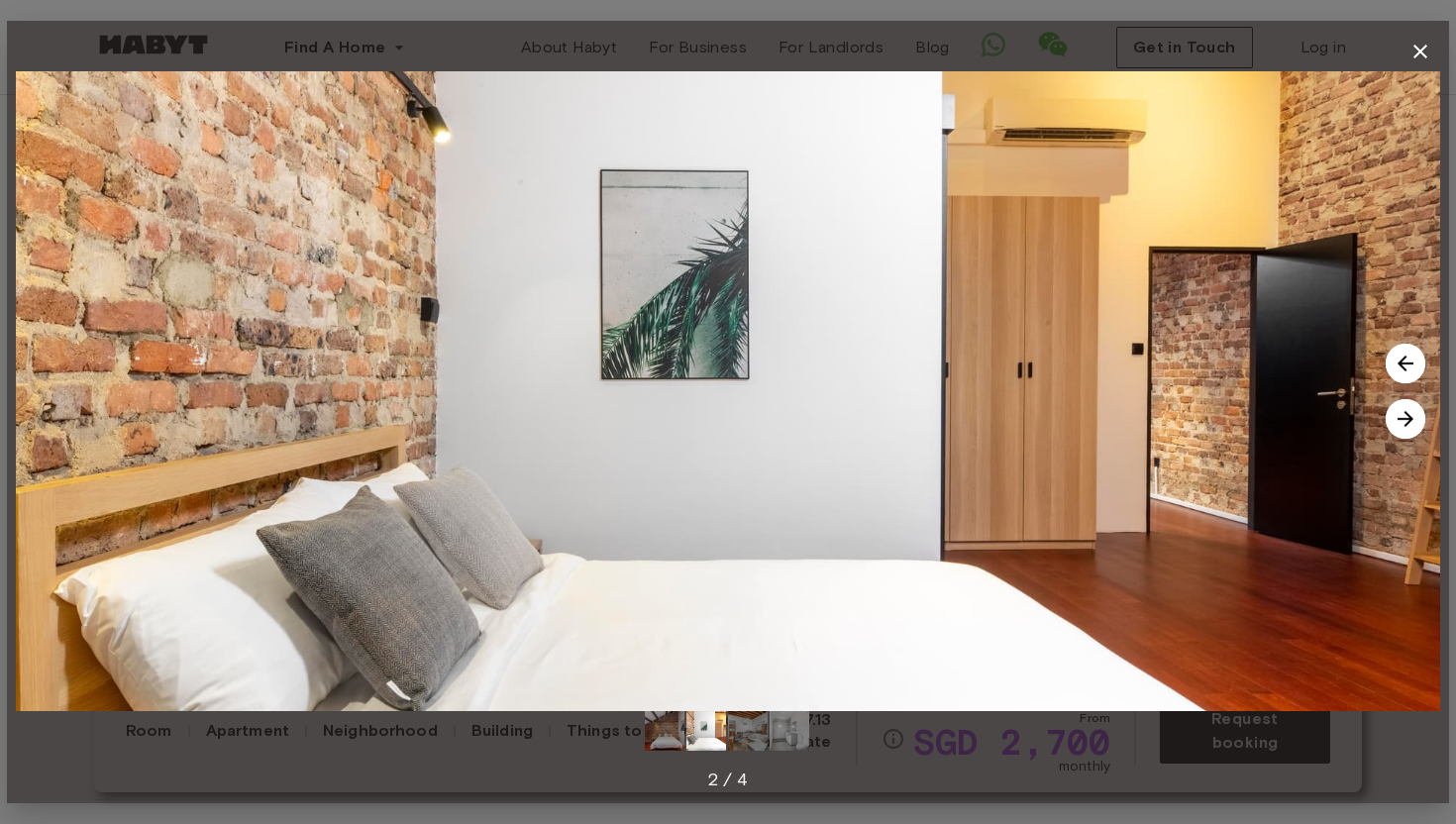 click at bounding box center (1405, 419) 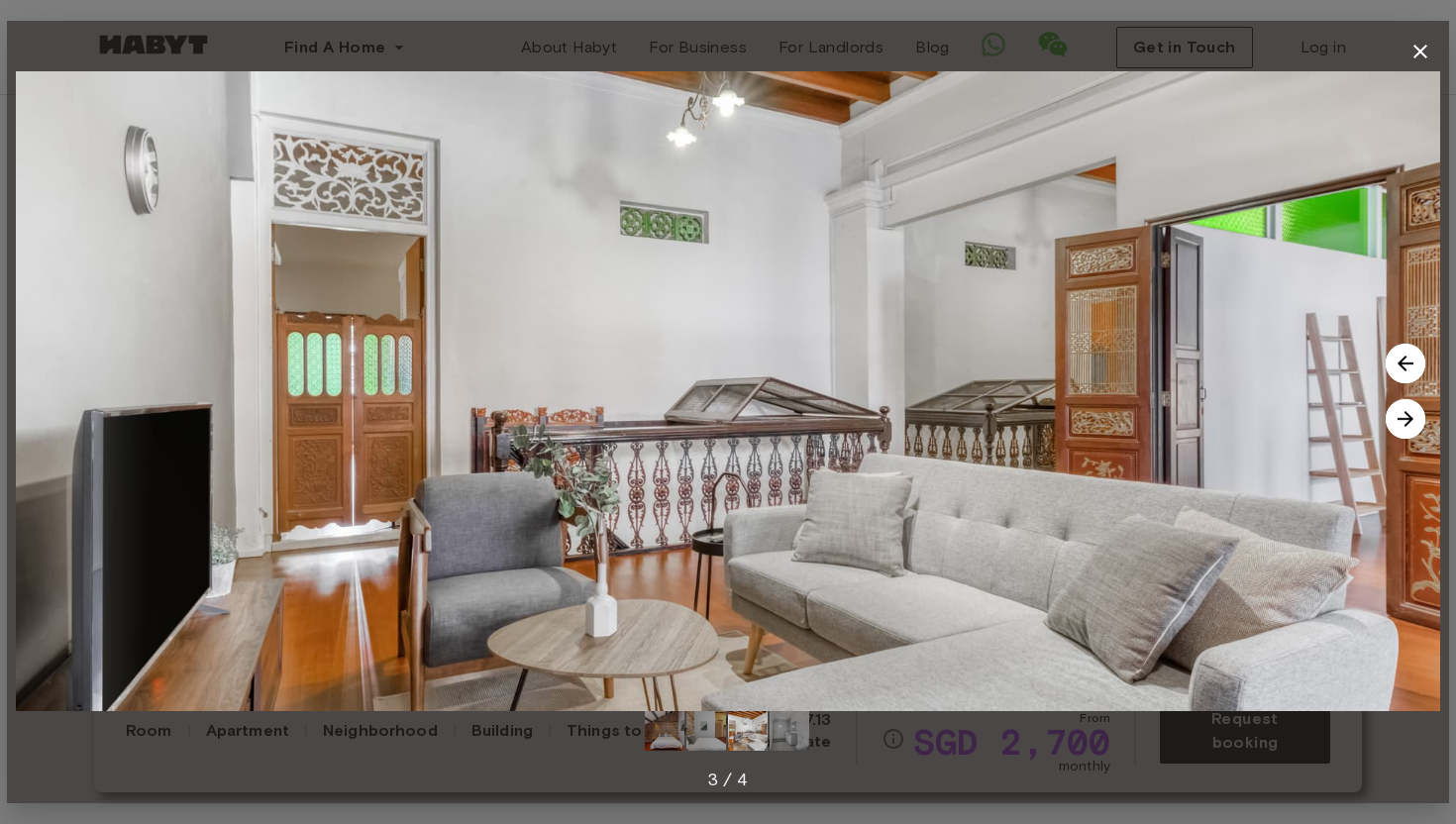 click at bounding box center [728, 391] 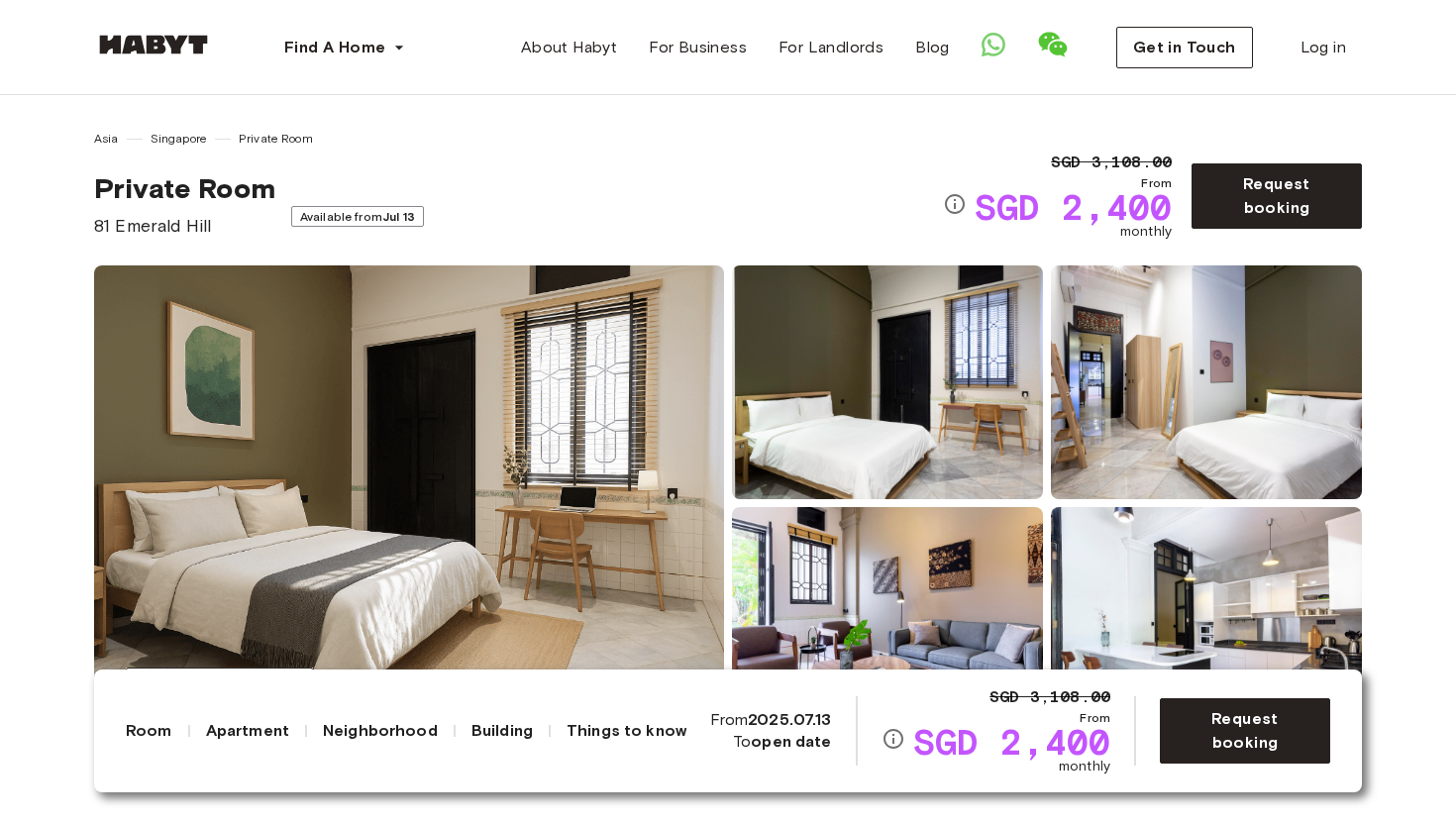 scroll, scrollTop: 0, scrollLeft: 0, axis: both 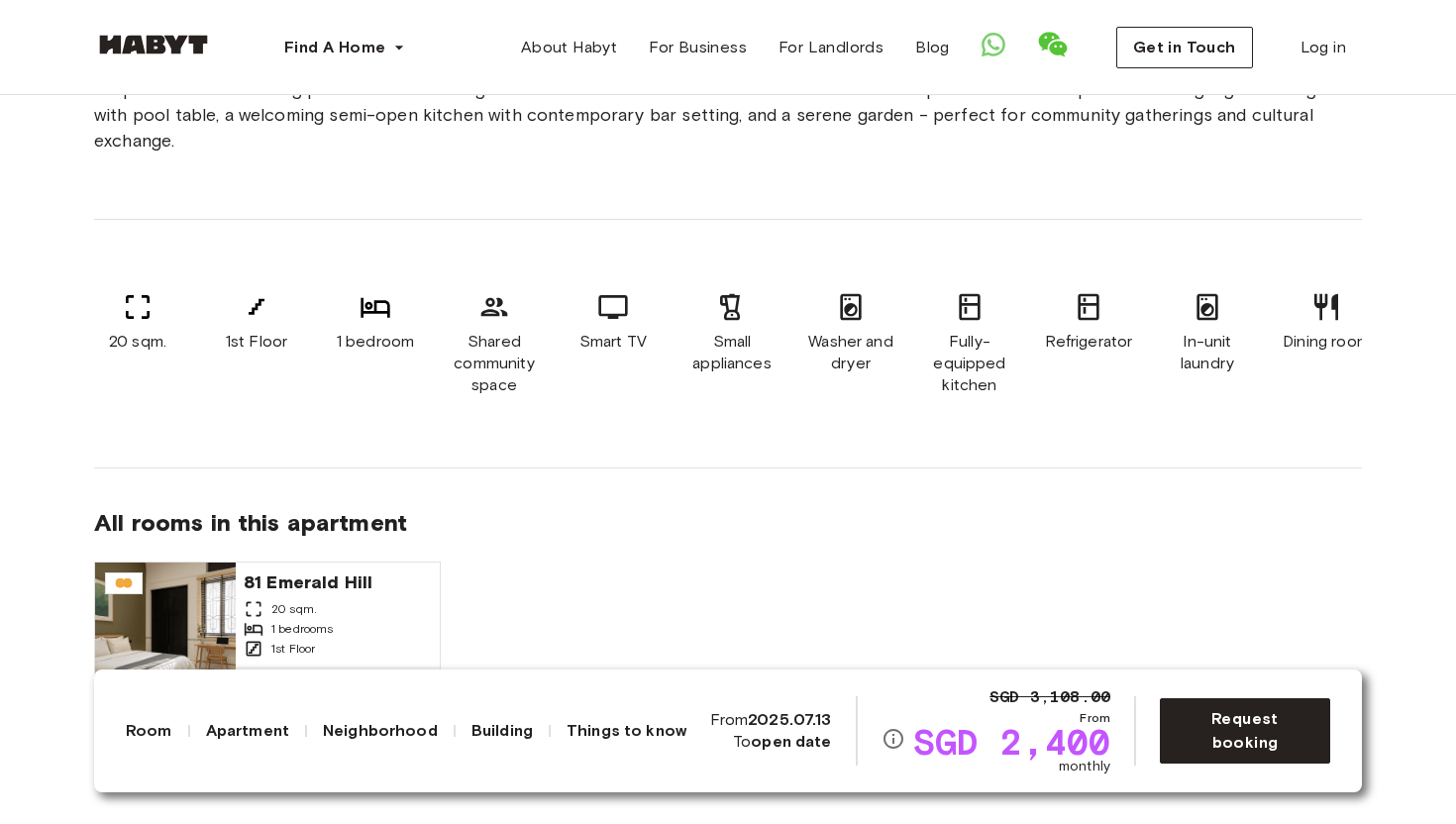 click on "Apartment" at bounding box center [248, 731] 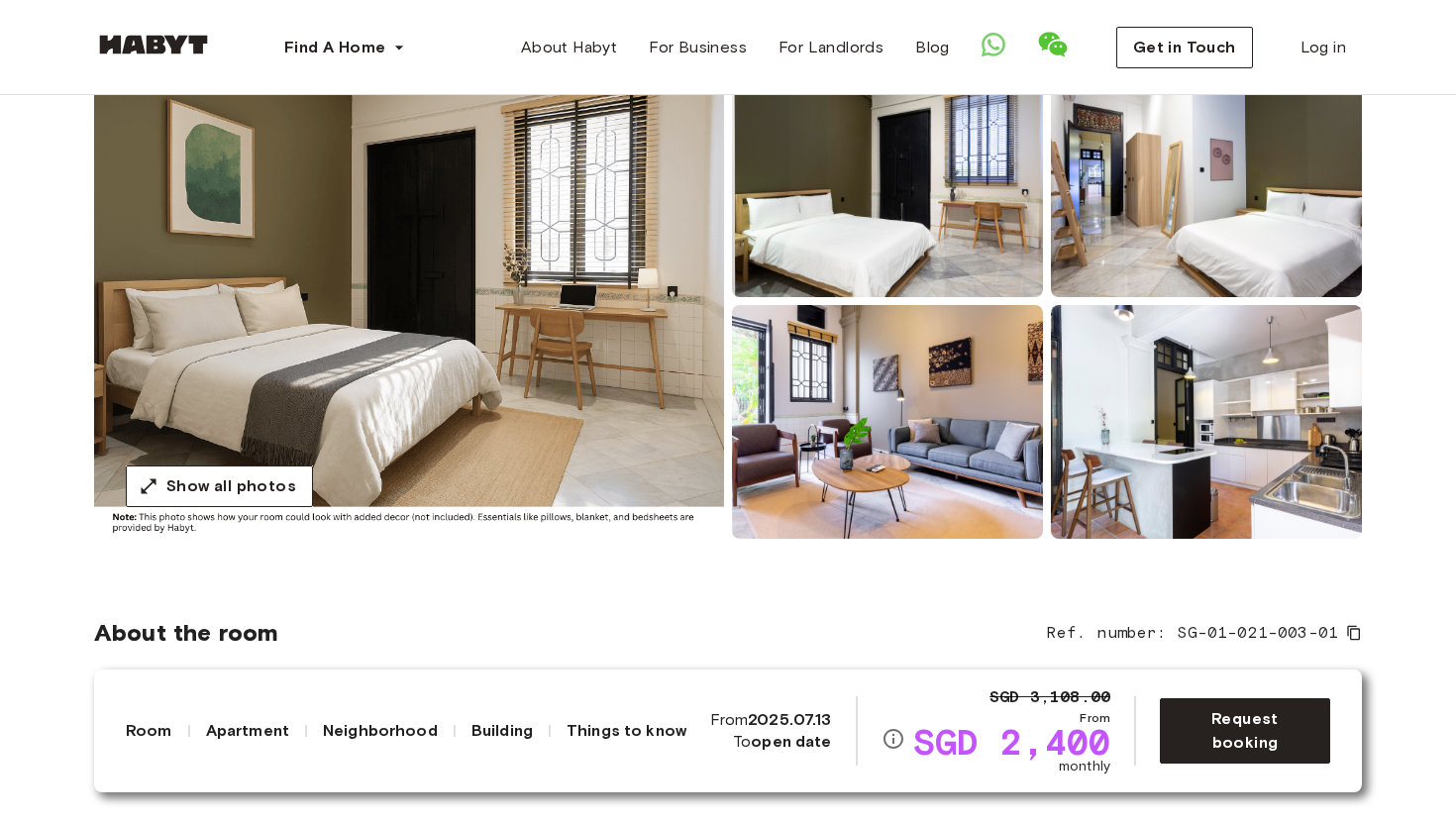scroll, scrollTop: 0, scrollLeft: 0, axis: both 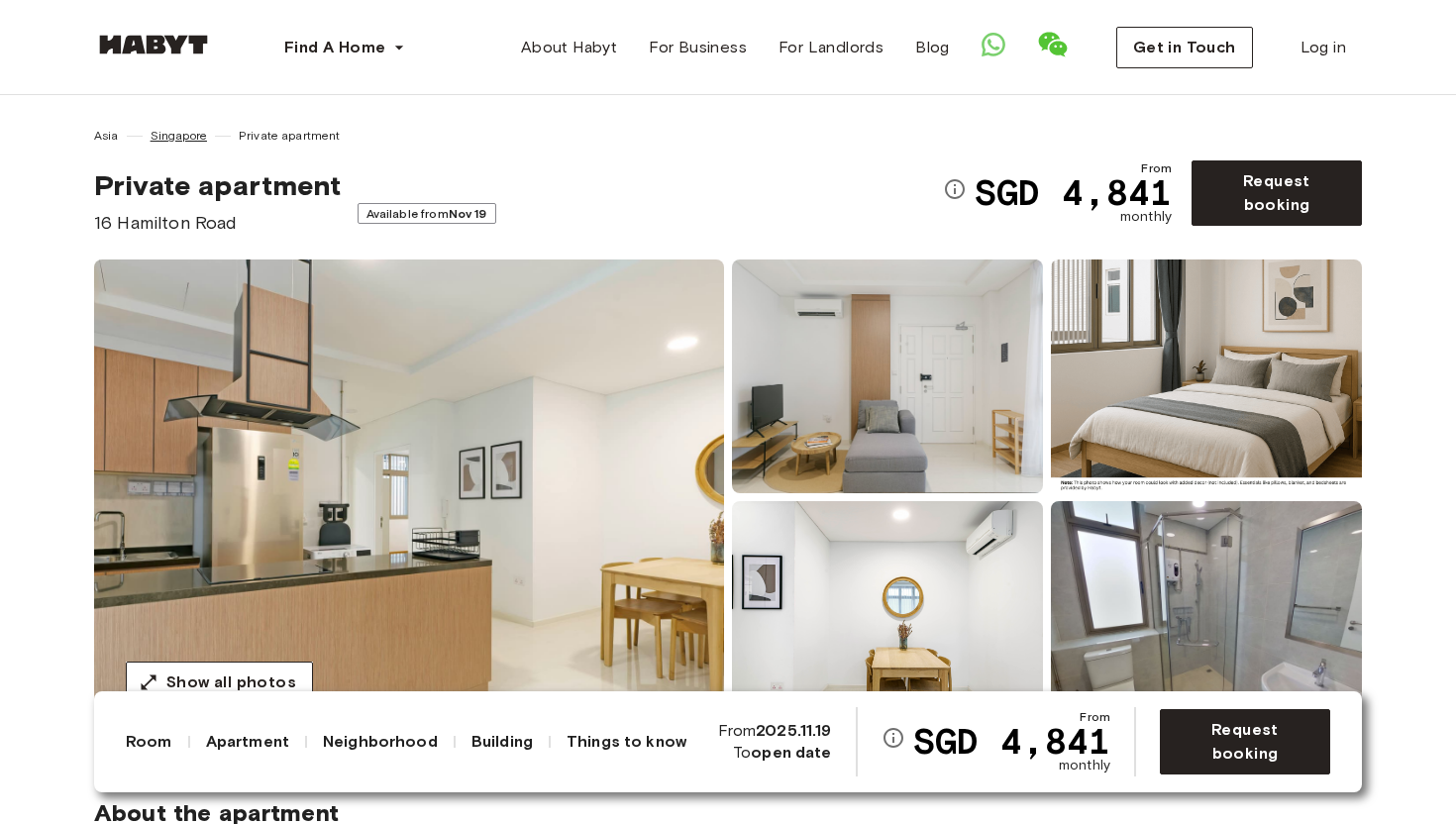 click on "Singapore" at bounding box center (178, 136) 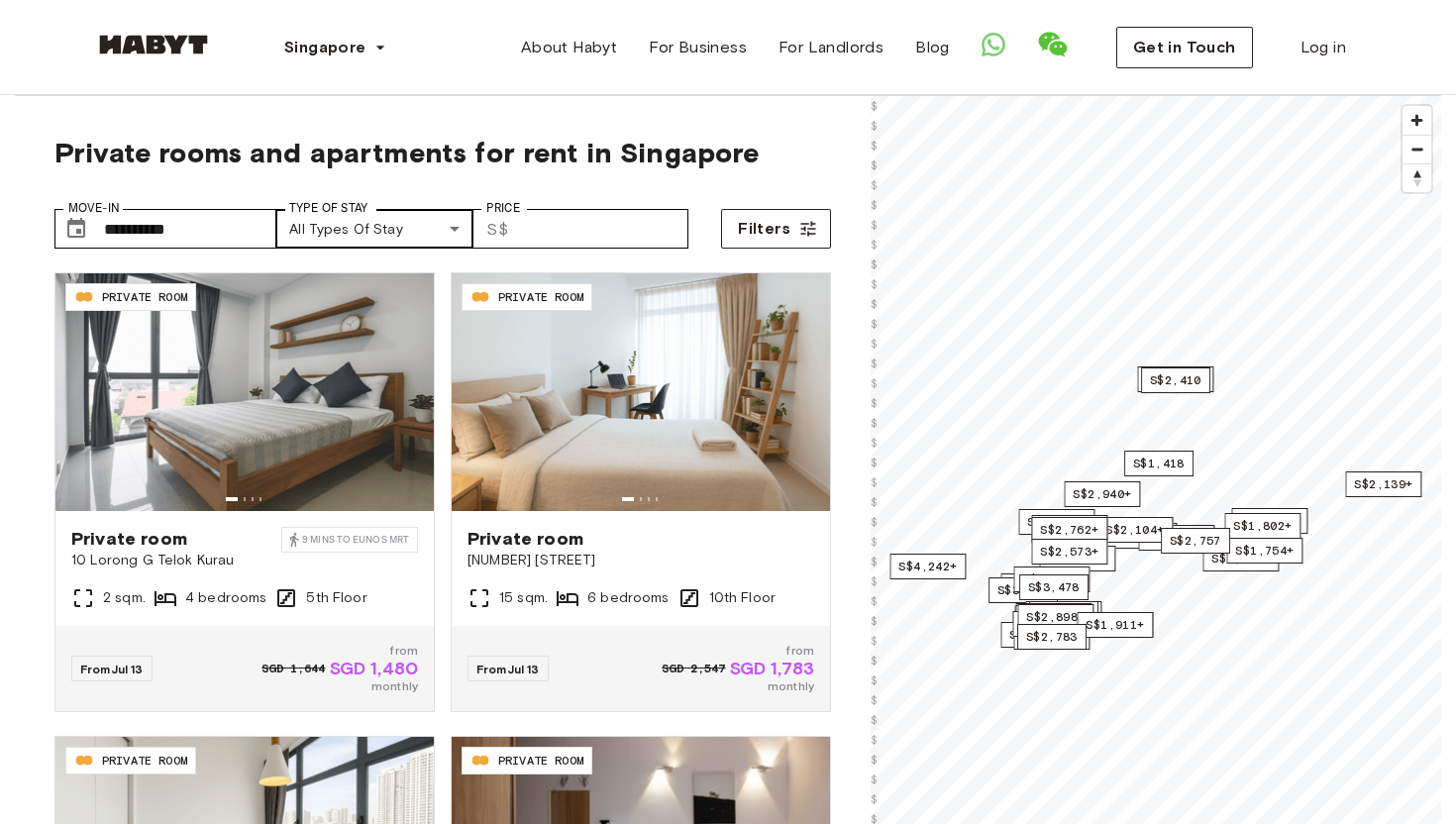 click on "**********" at bounding box center [728, 2338] 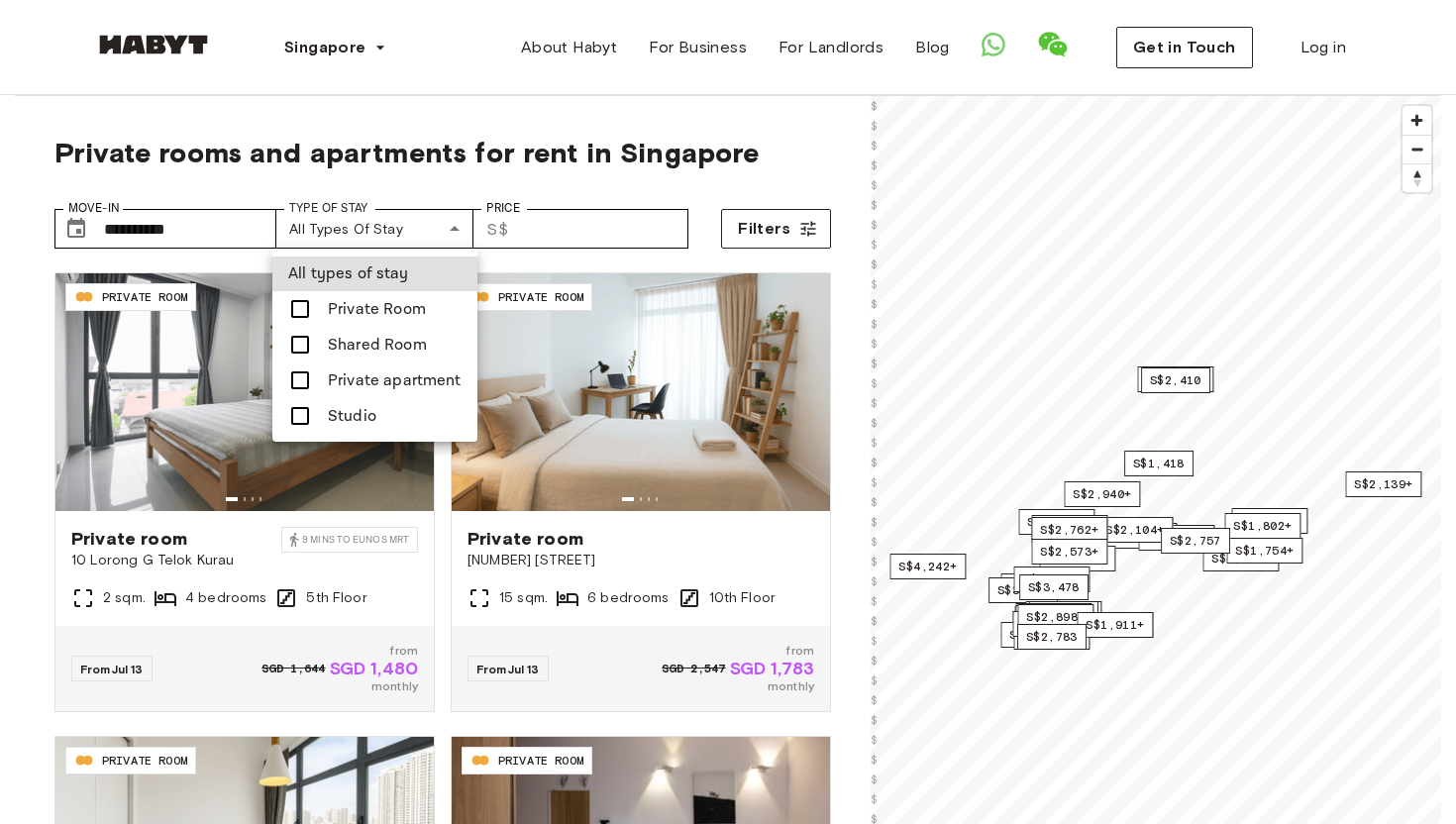 click on "Private Room" at bounding box center (376, 309) 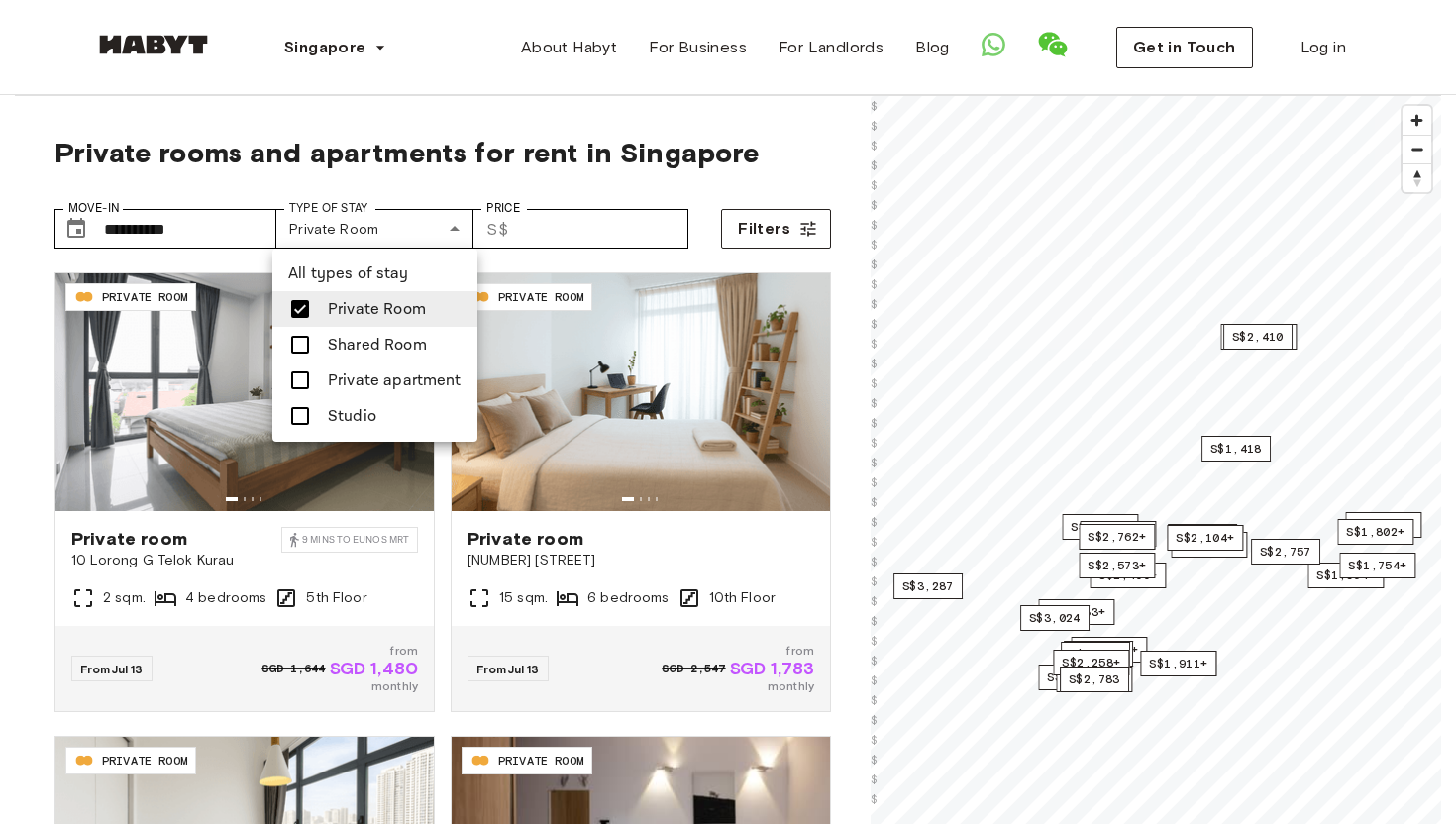 click at bounding box center [728, 412] 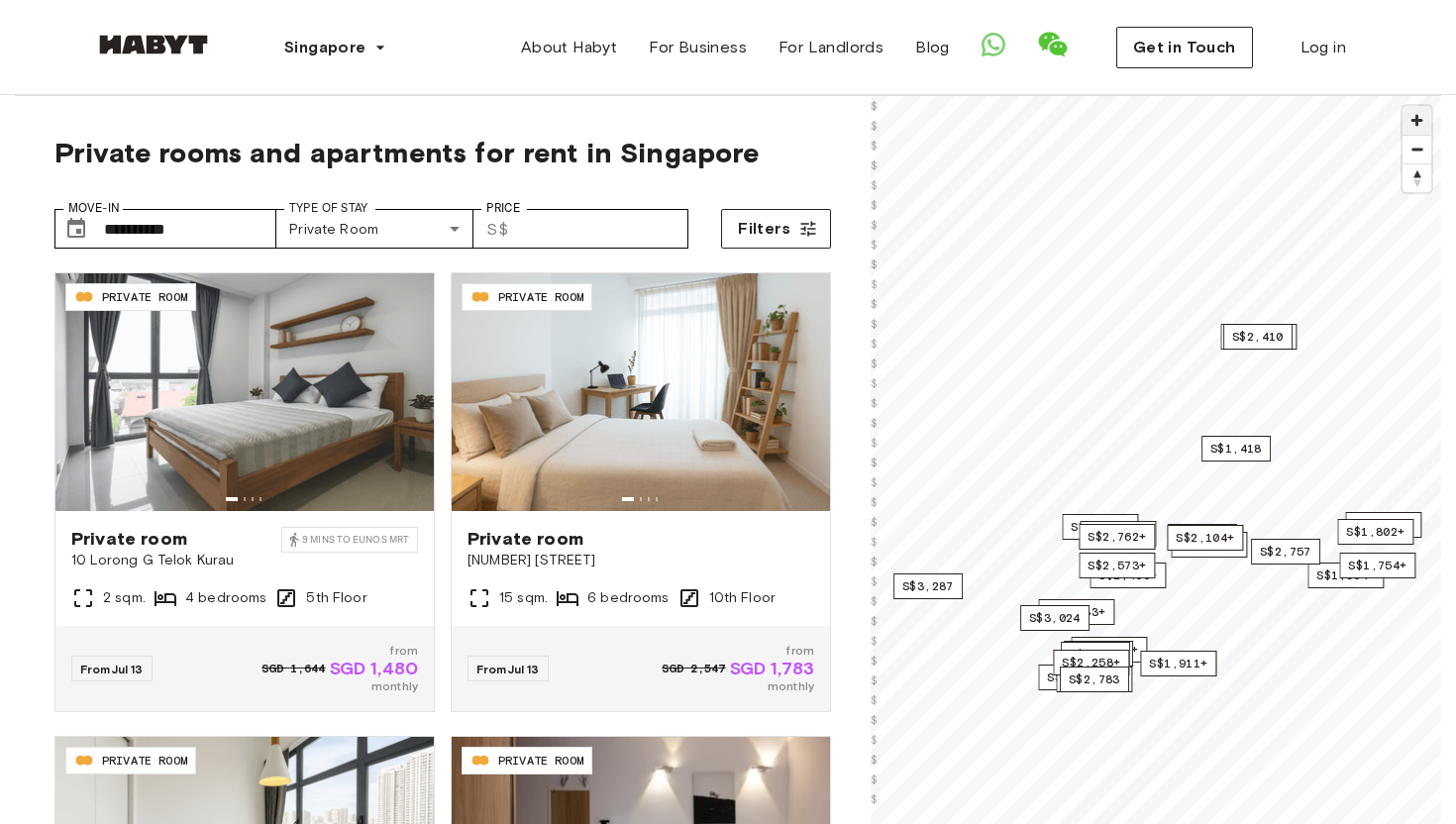 click at bounding box center [1416, 120] 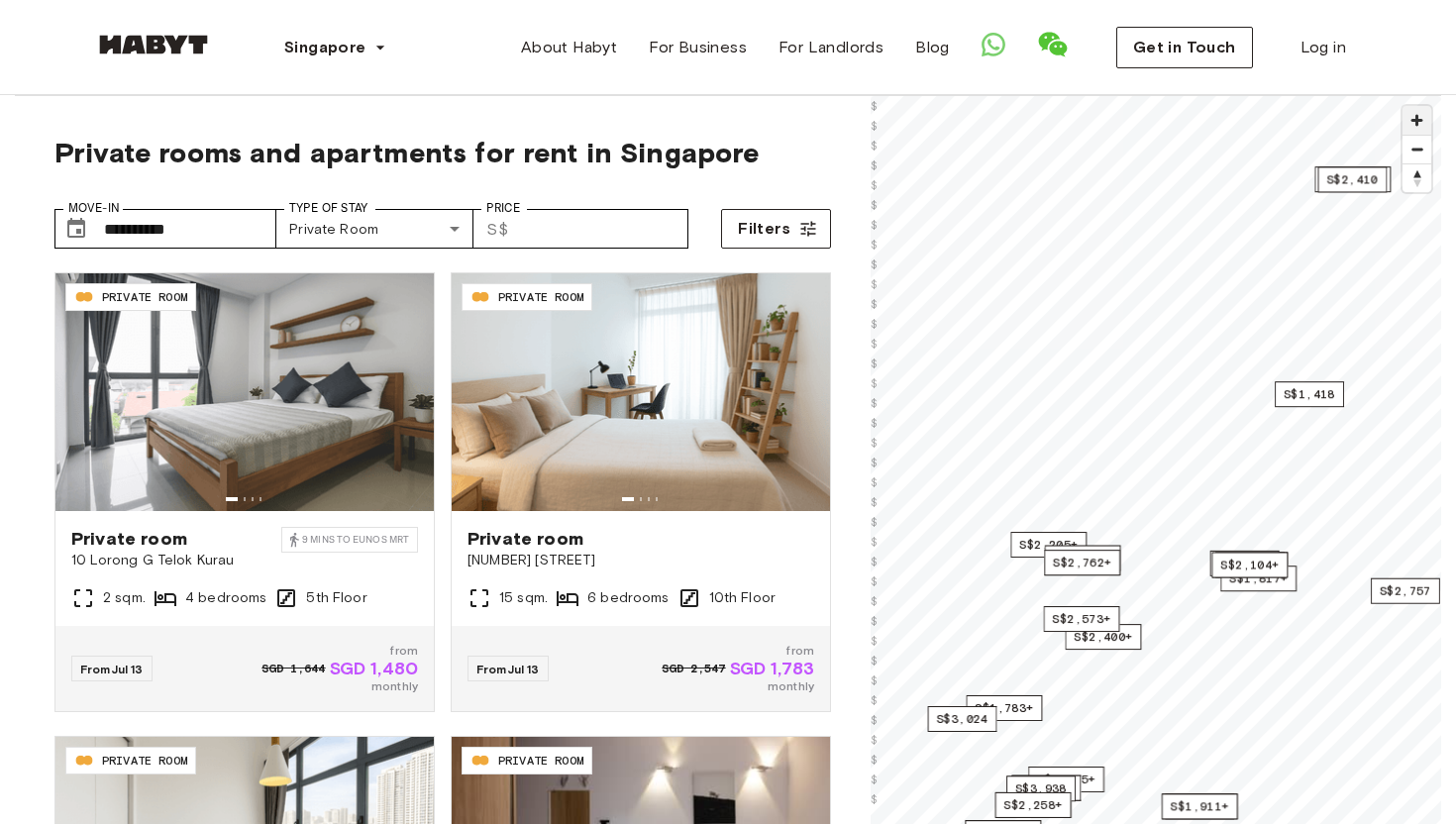 click at bounding box center [1416, 120] 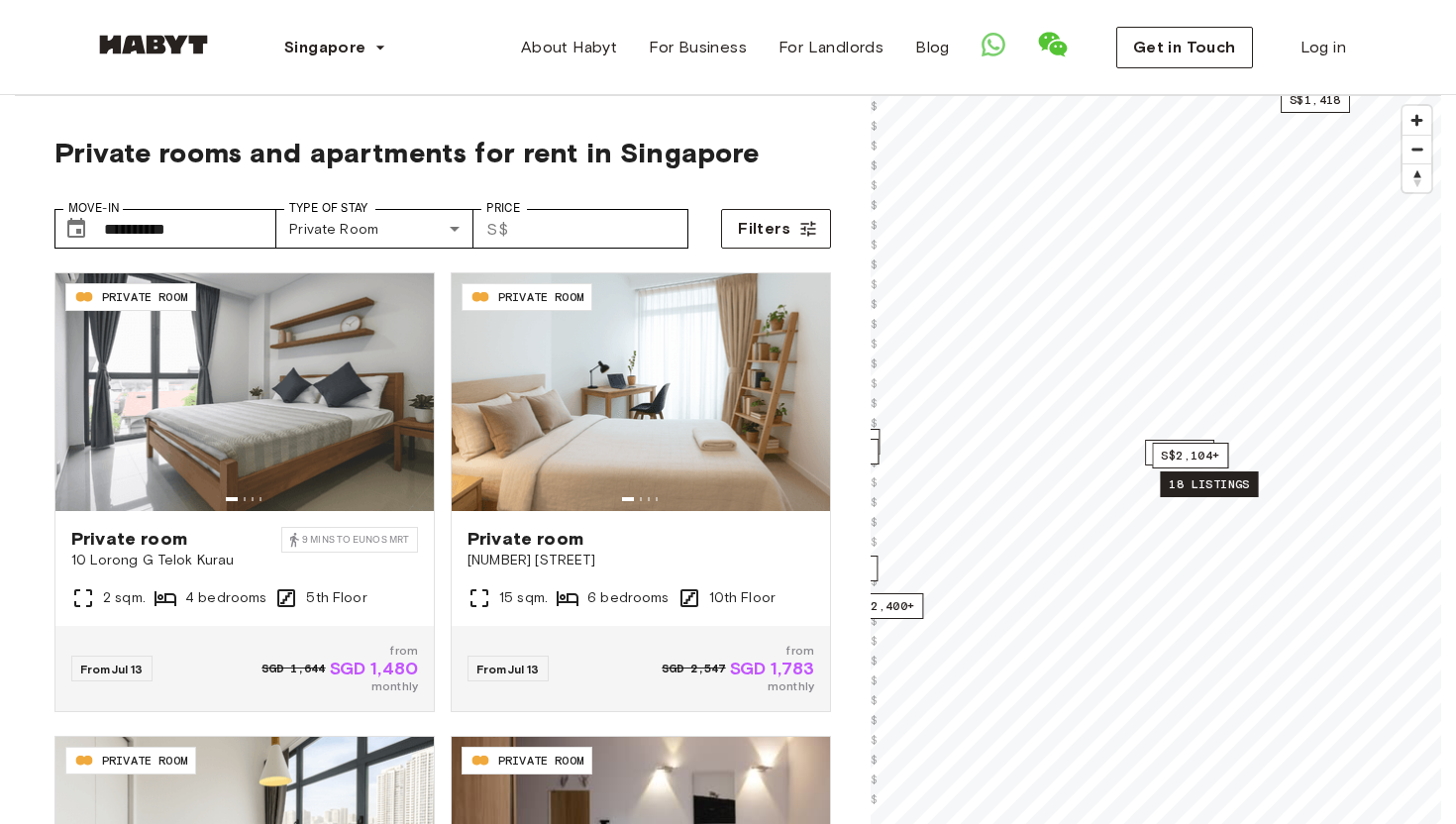 click on "18 listings" at bounding box center (1208, 484) 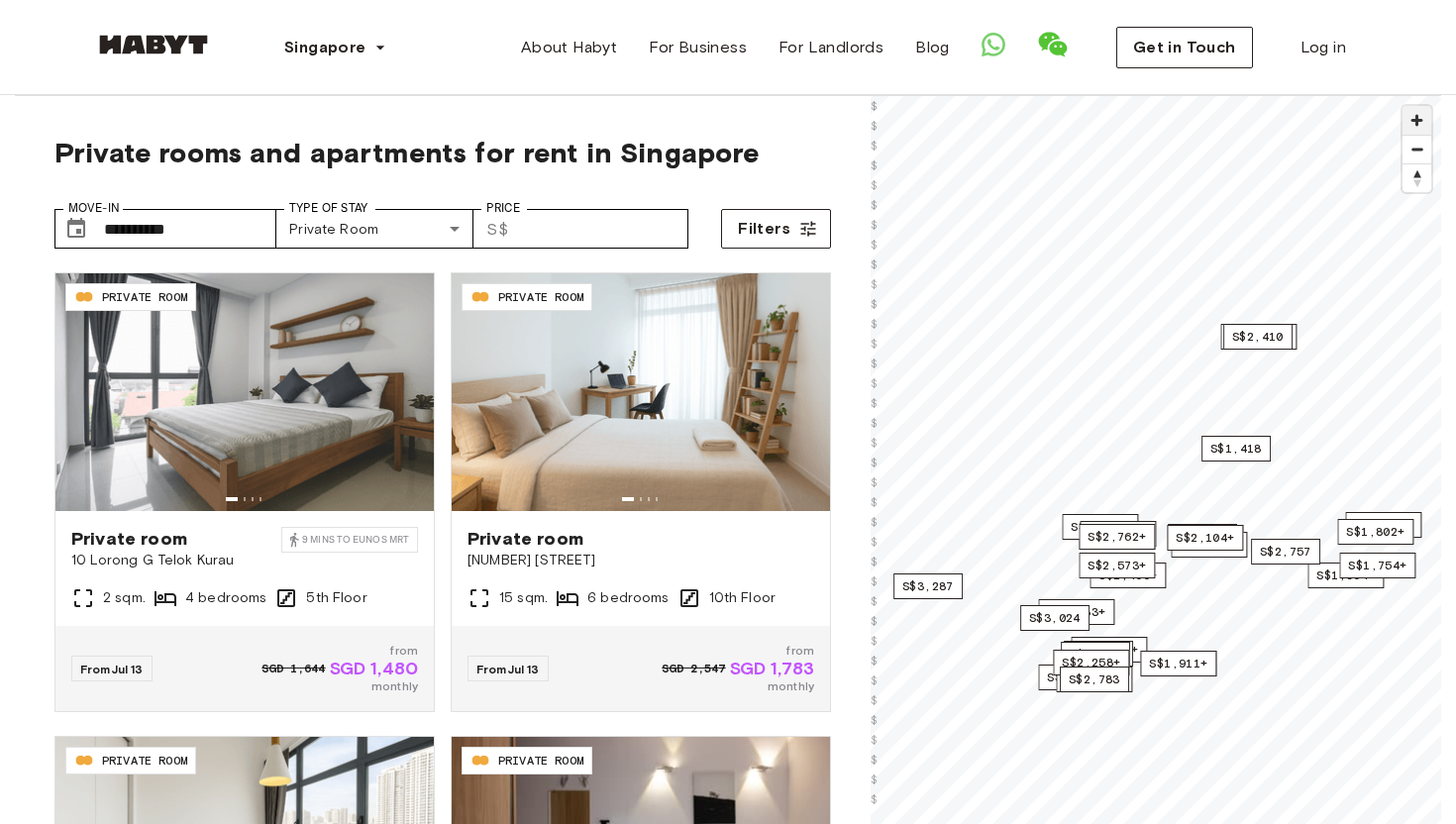 click at bounding box center (1416, 120) 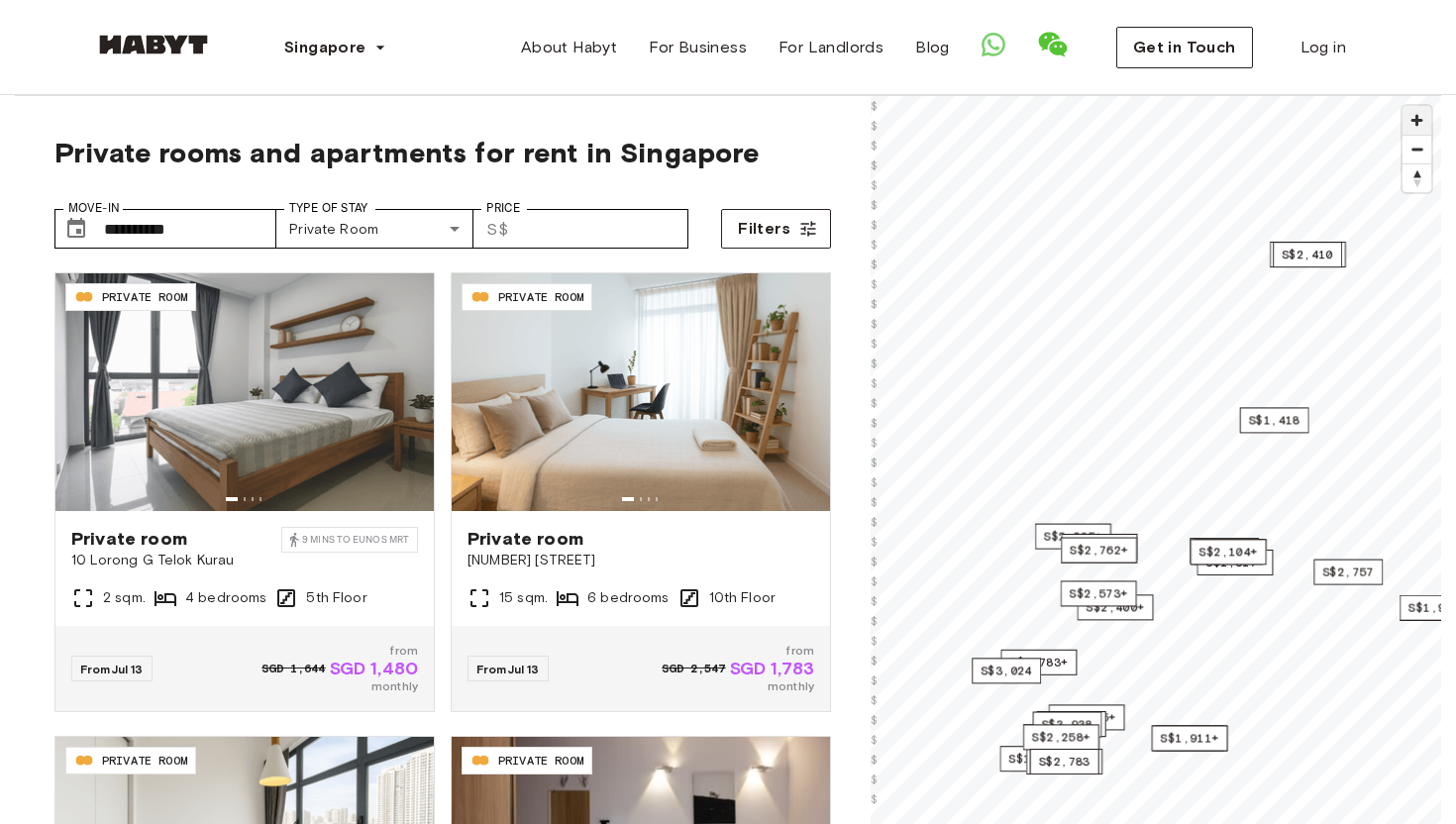 click at bounding box center (1416, 120) 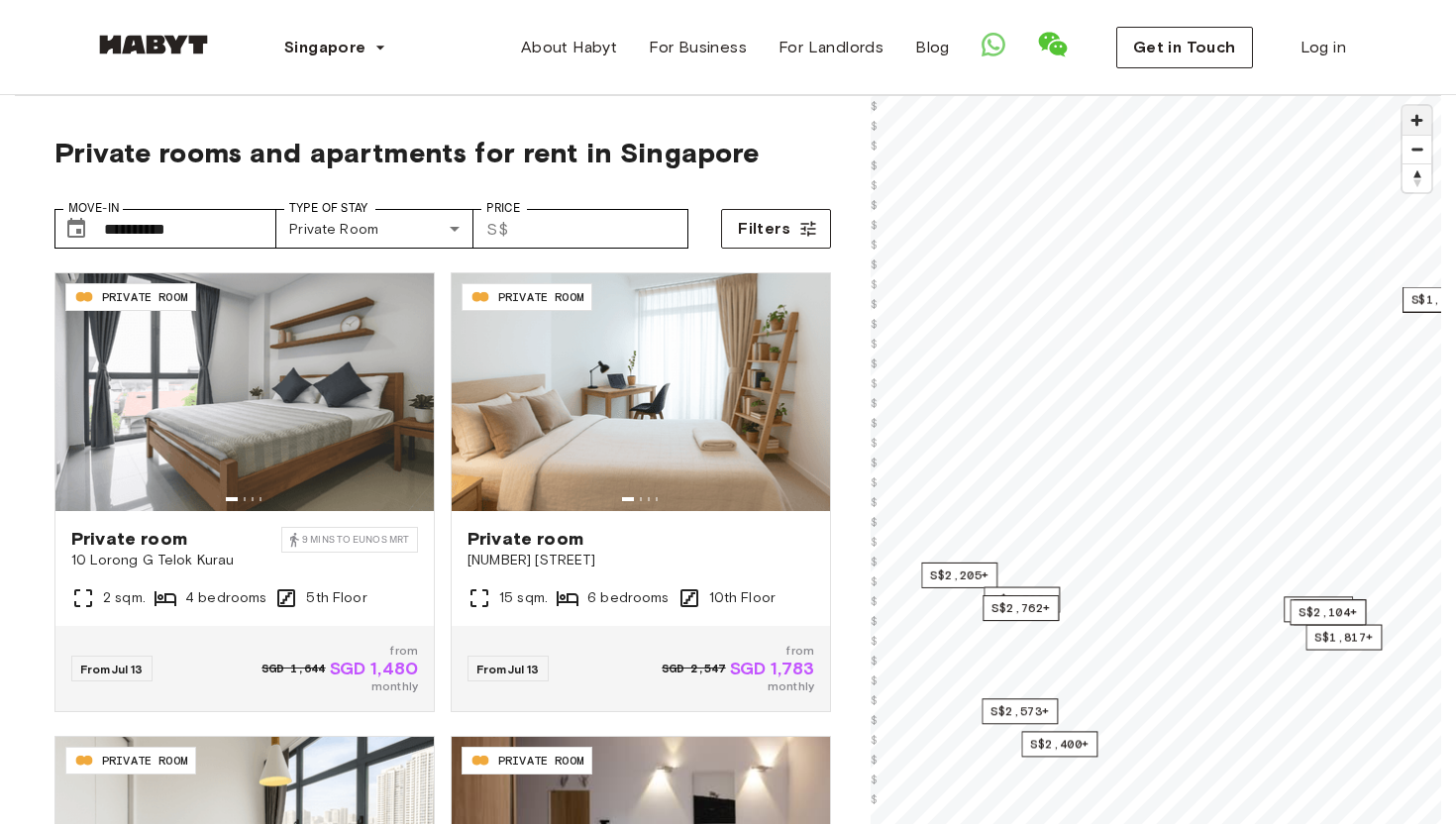 click at bounding box center [1416, 120] 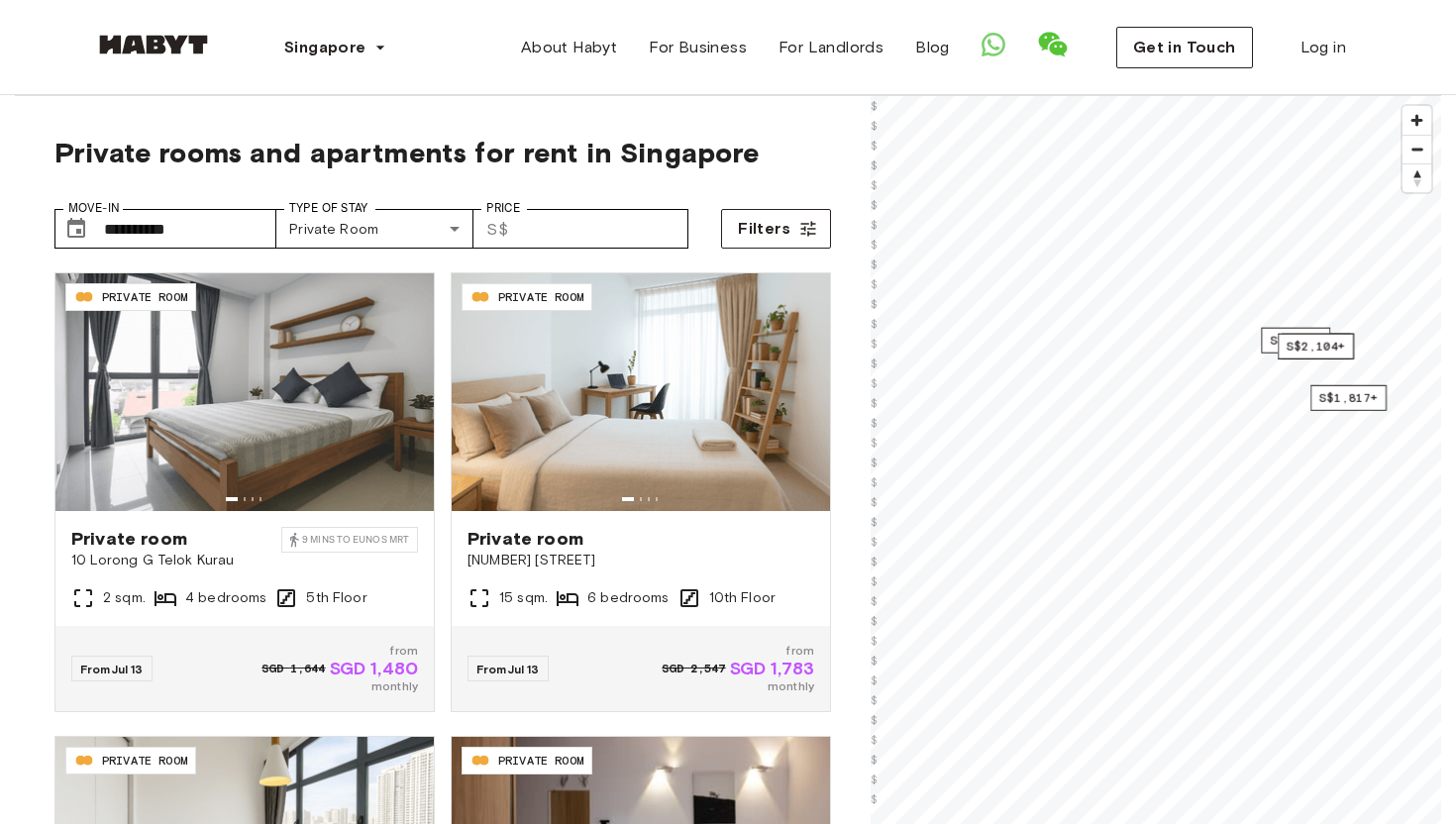 click on "**********" at bounding box center (728, 1923) 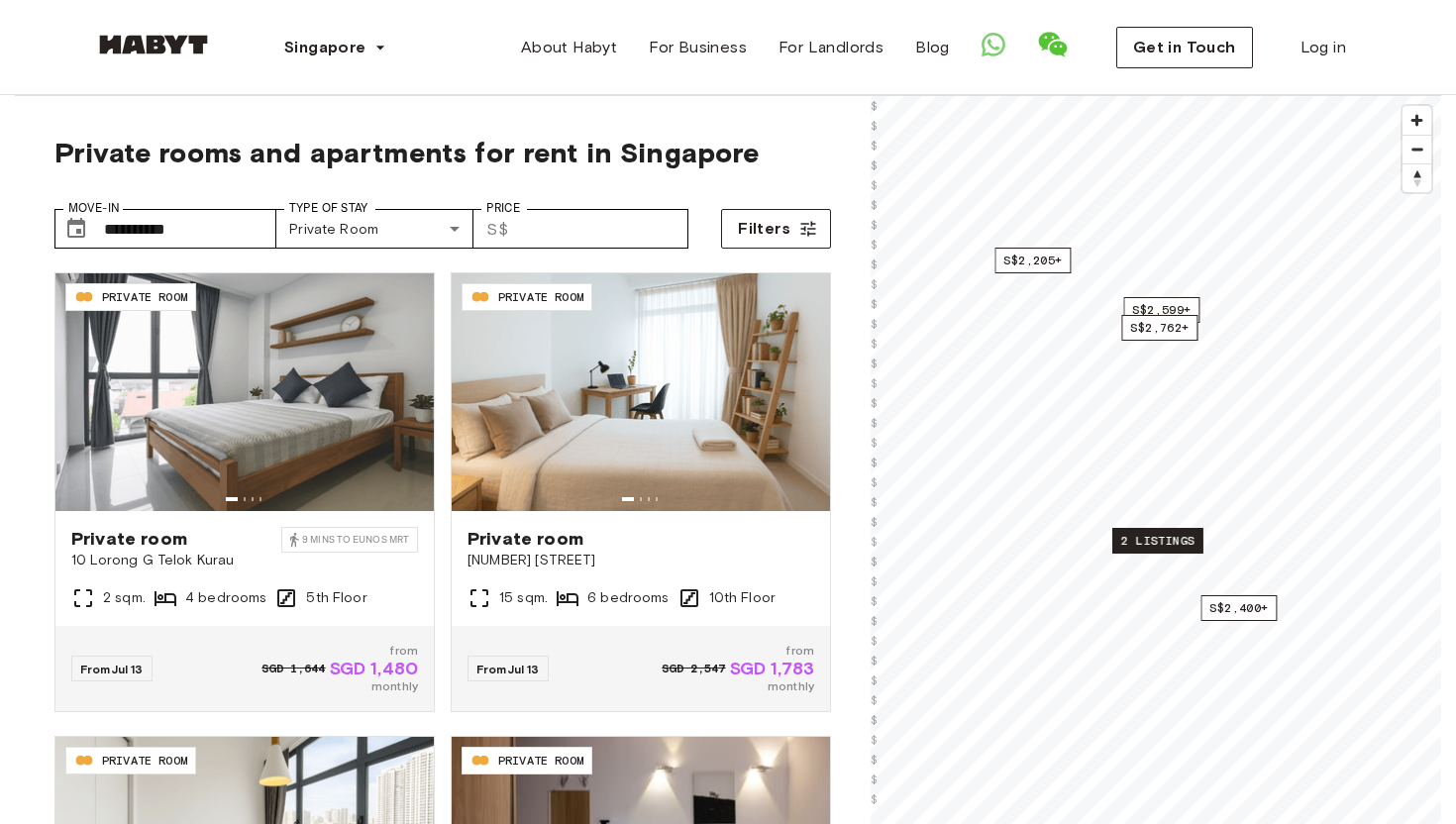 click on "2 listings" at bounding box center [1158, 541] 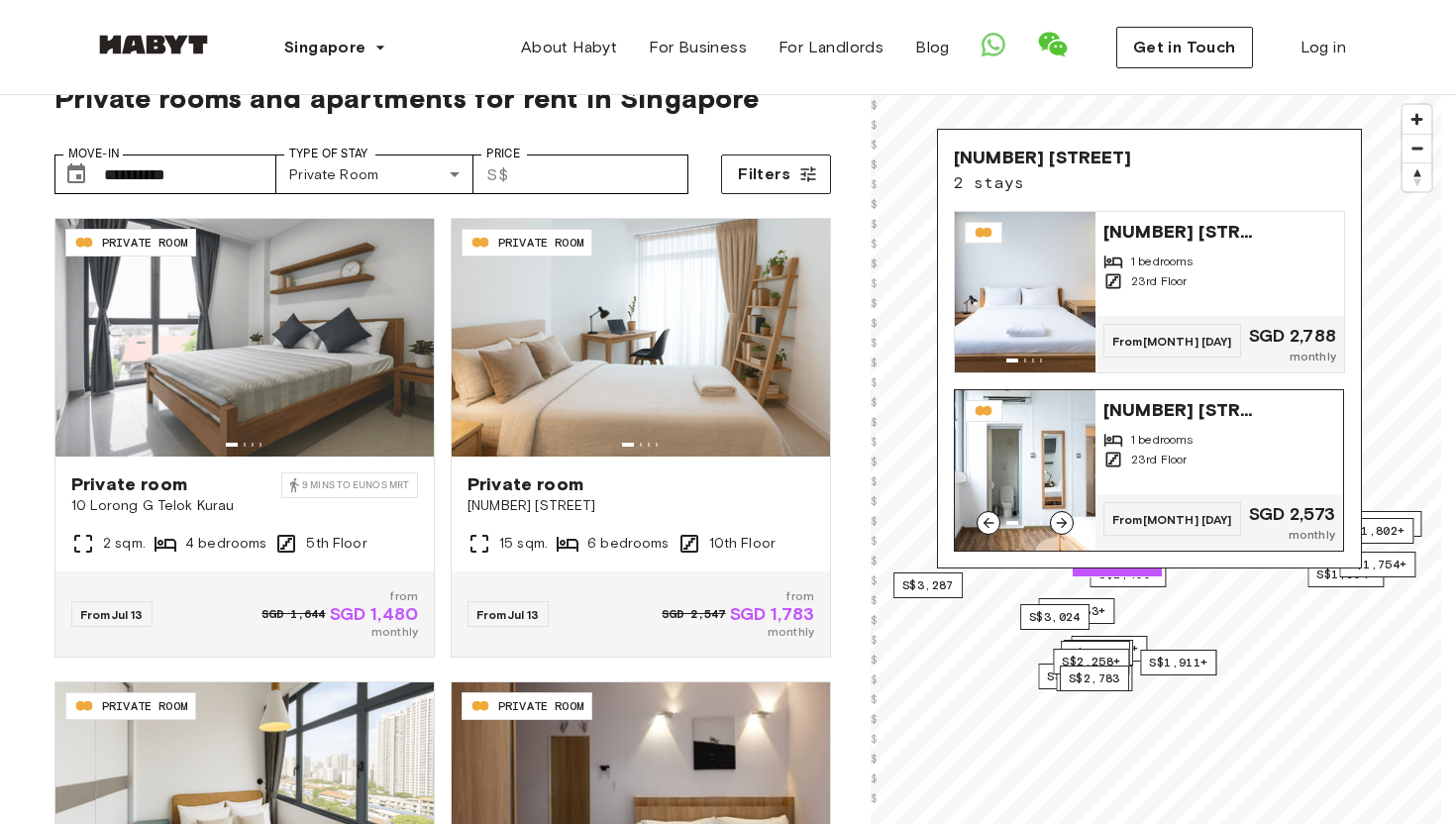 scroll, scrollTop: 75, scrollLeft: 0, axis: vertical 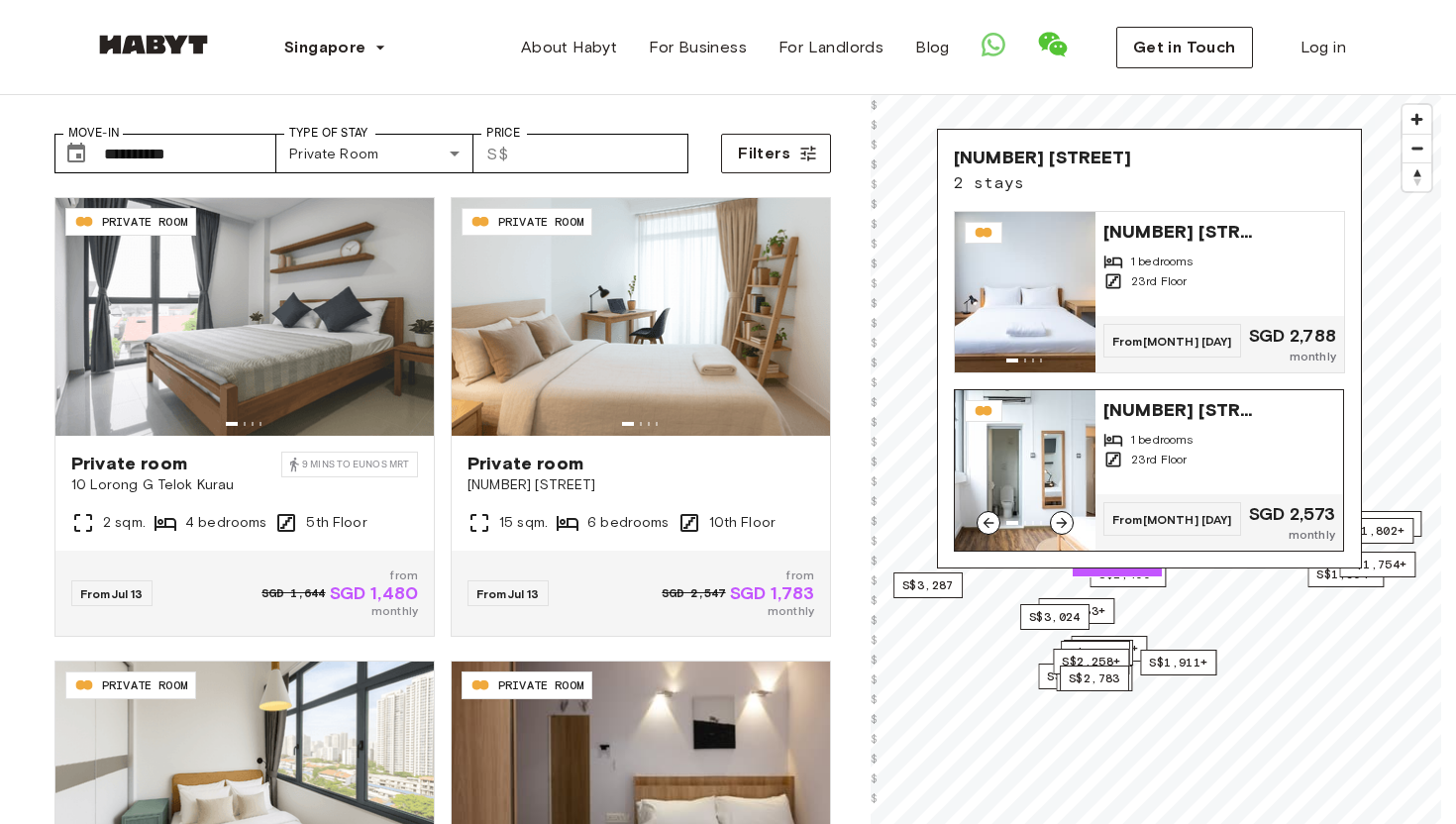 click on "12 Mount Elizabeth 1 bedrooms 23rd Floor" at bounding box center (1219, 442) 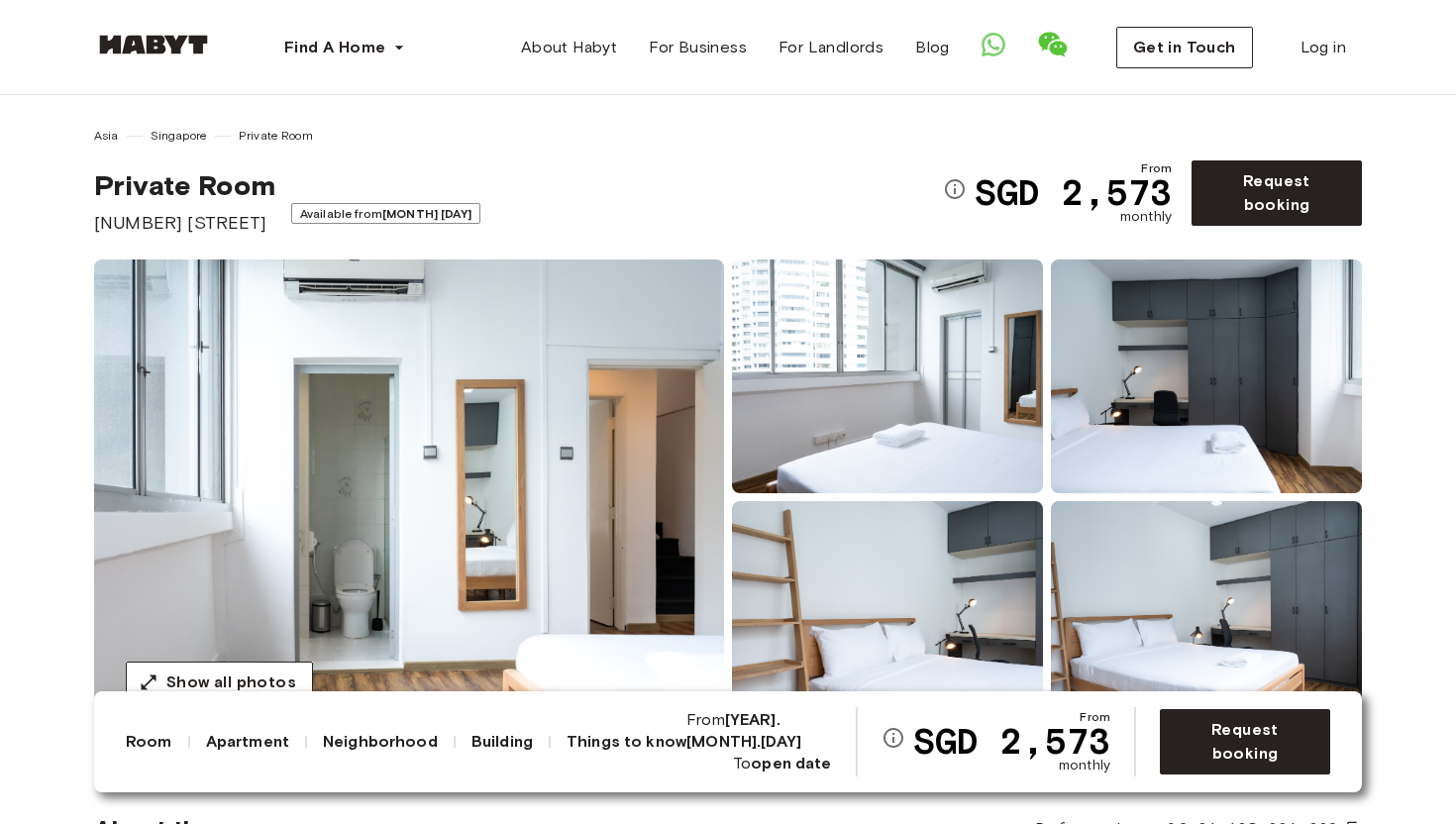 scroll, scrollTop: 0, scrollLeft: 0, axis: both 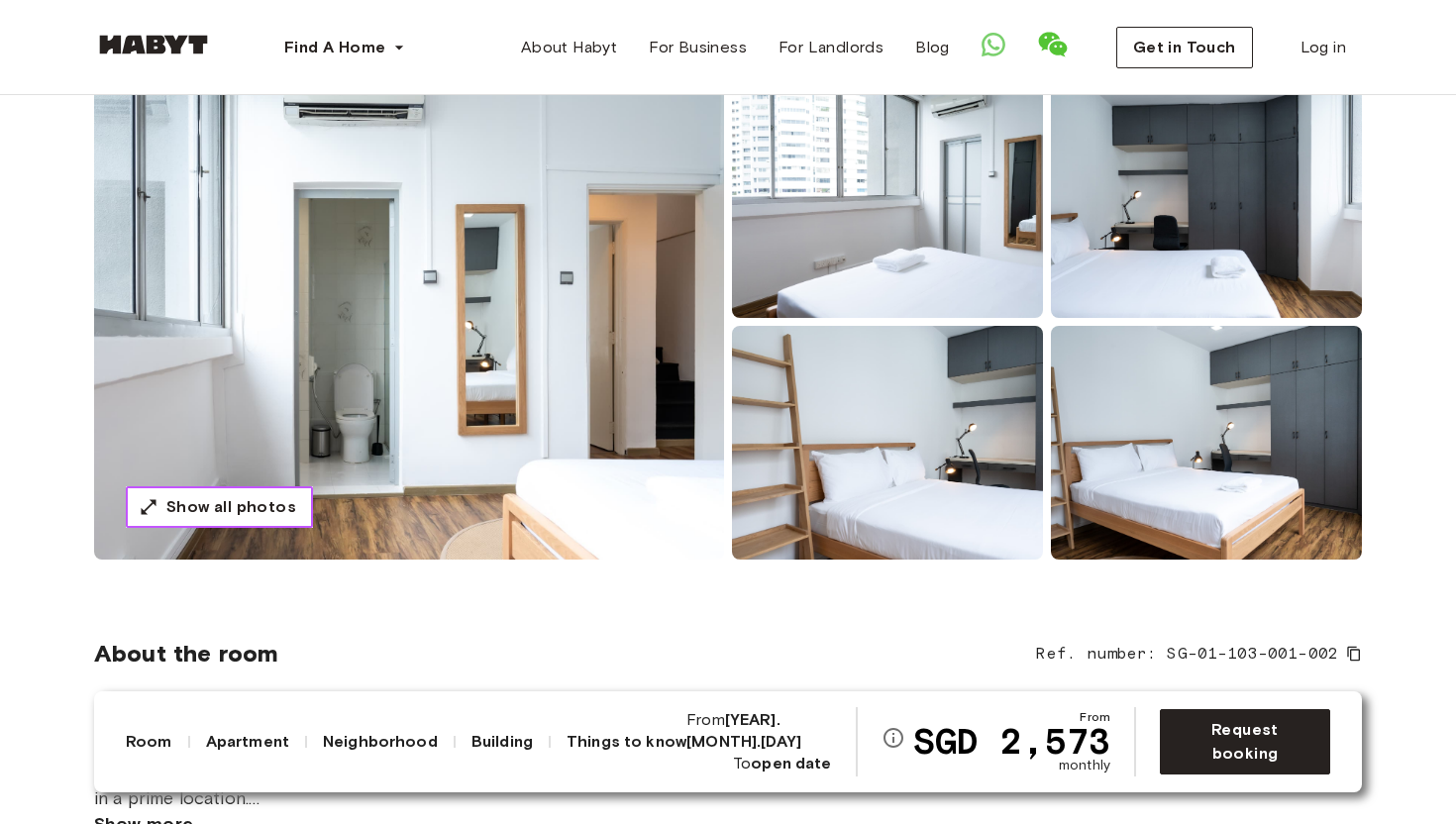 click on "Show all photos" at bounding box center [231, 507] 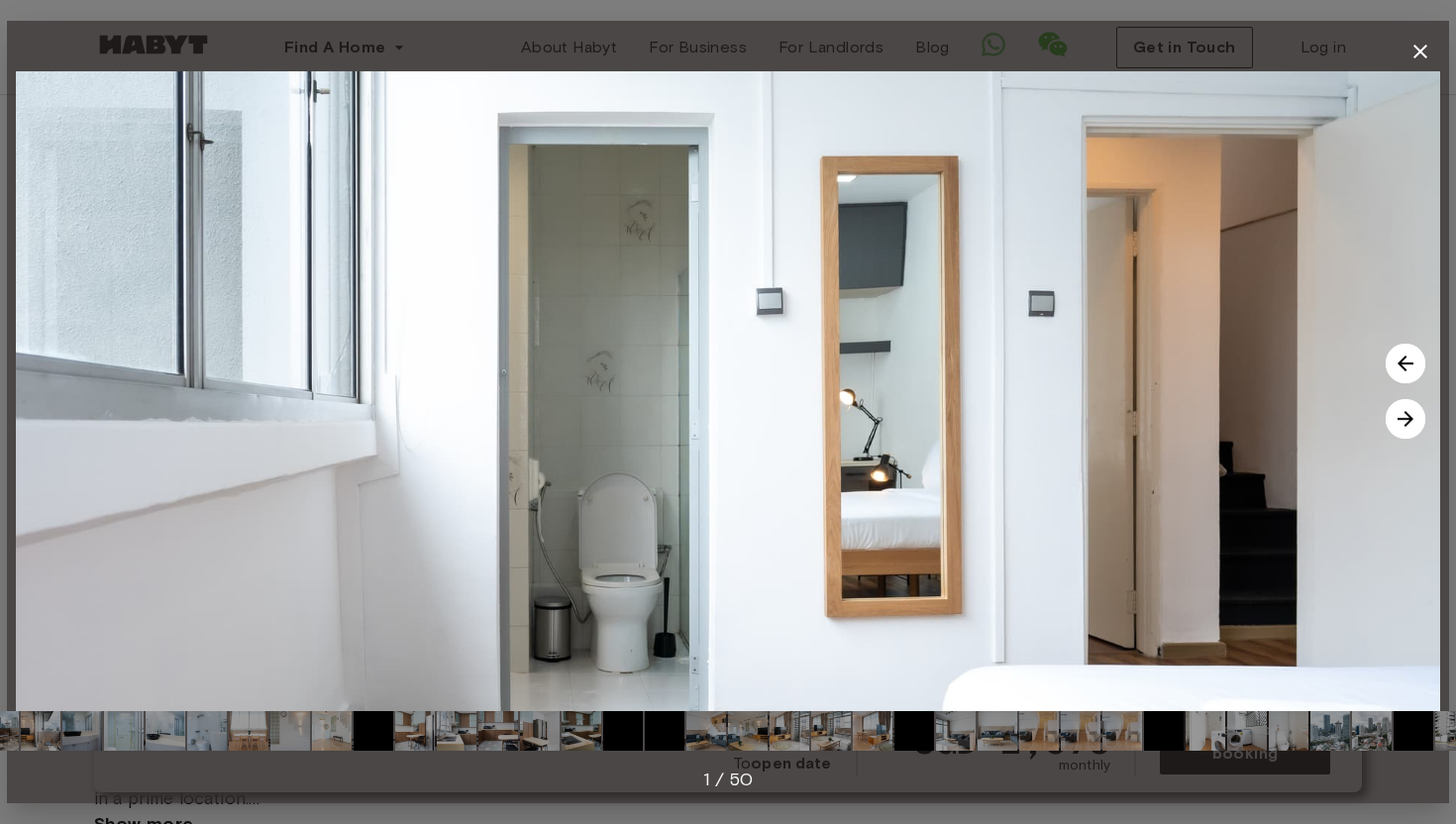click at bounding box center [1405, 419] 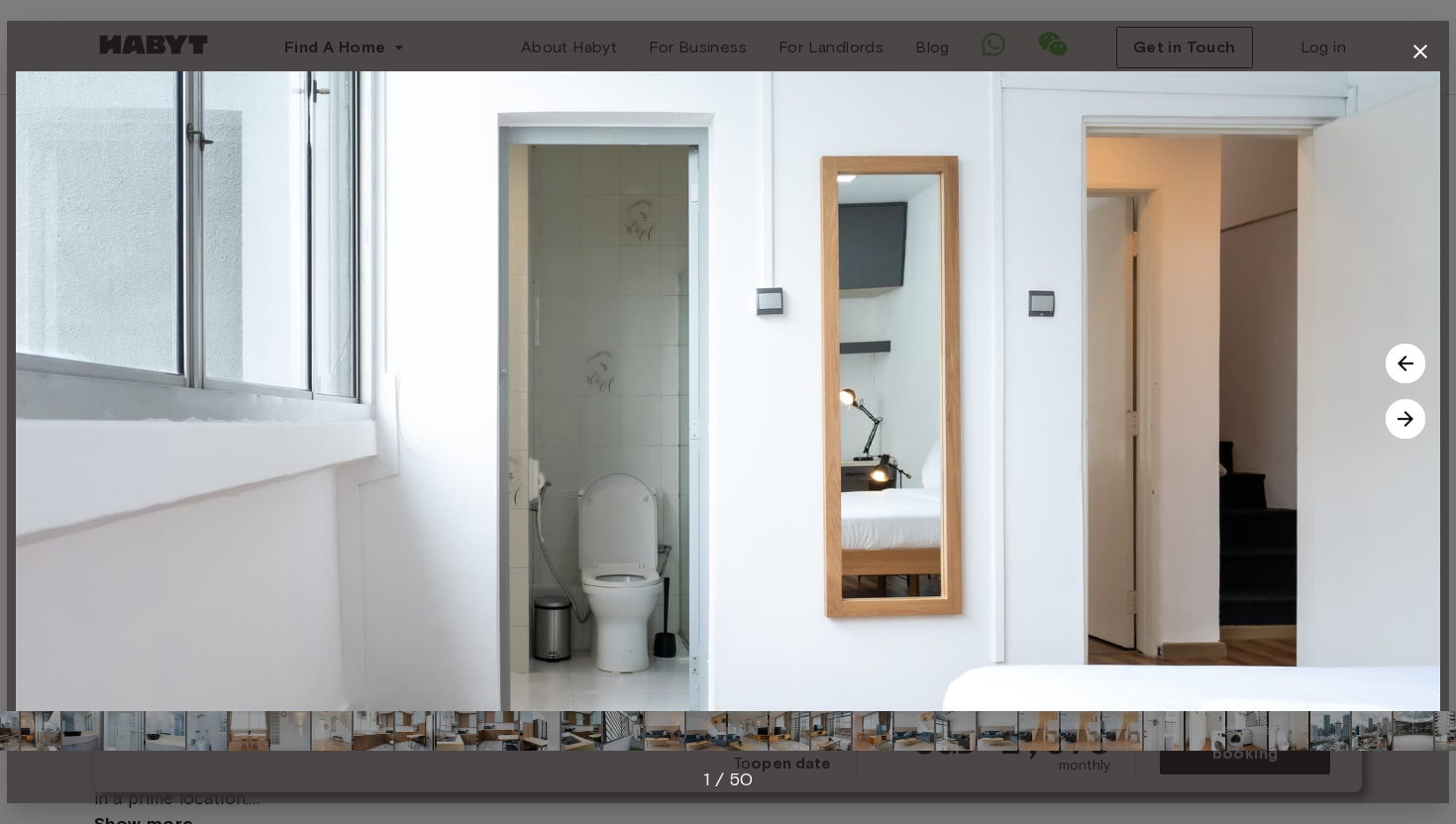 click at bounding box center [2154, 391] 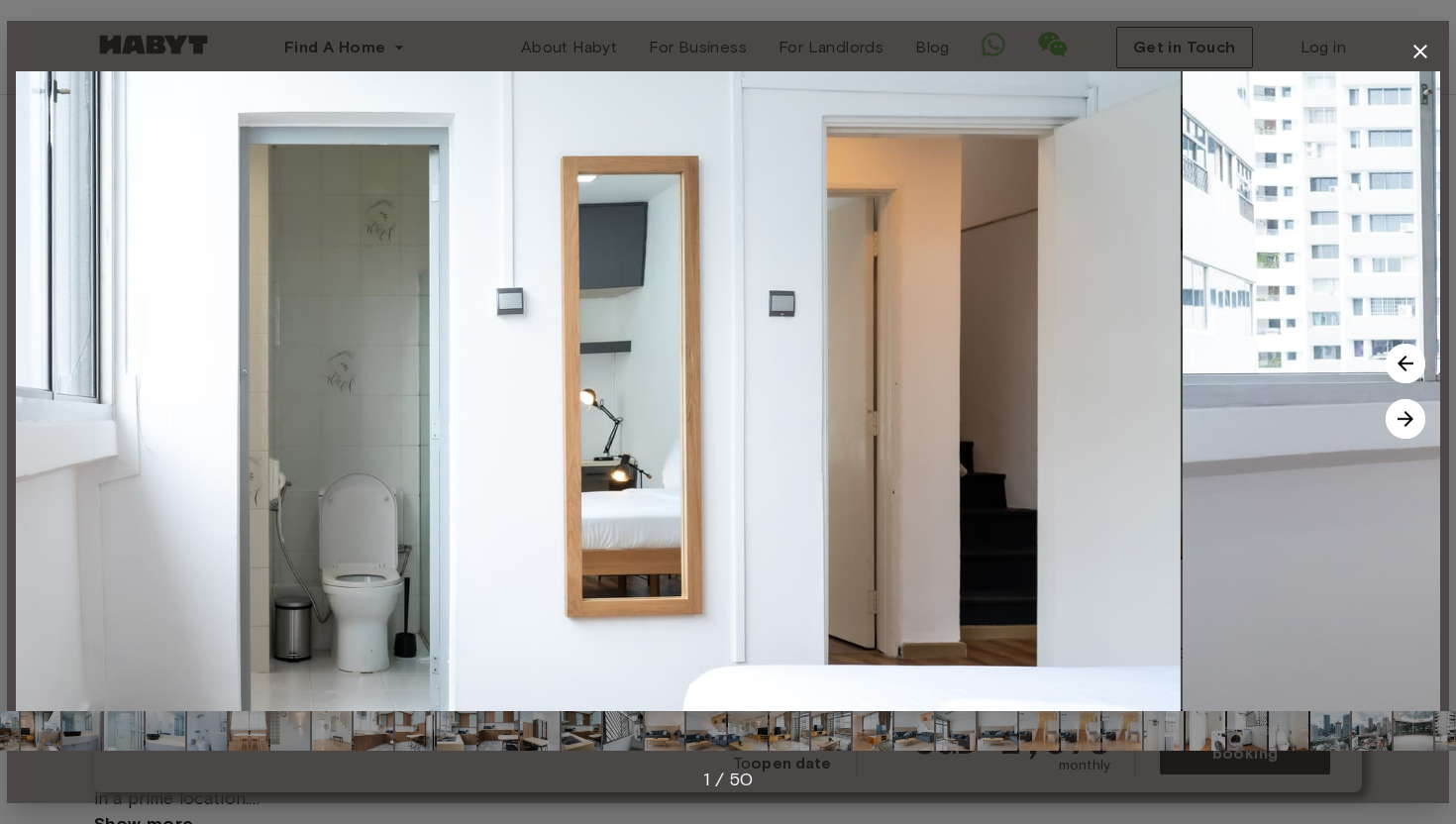 click at bounding box center [1405, 419] 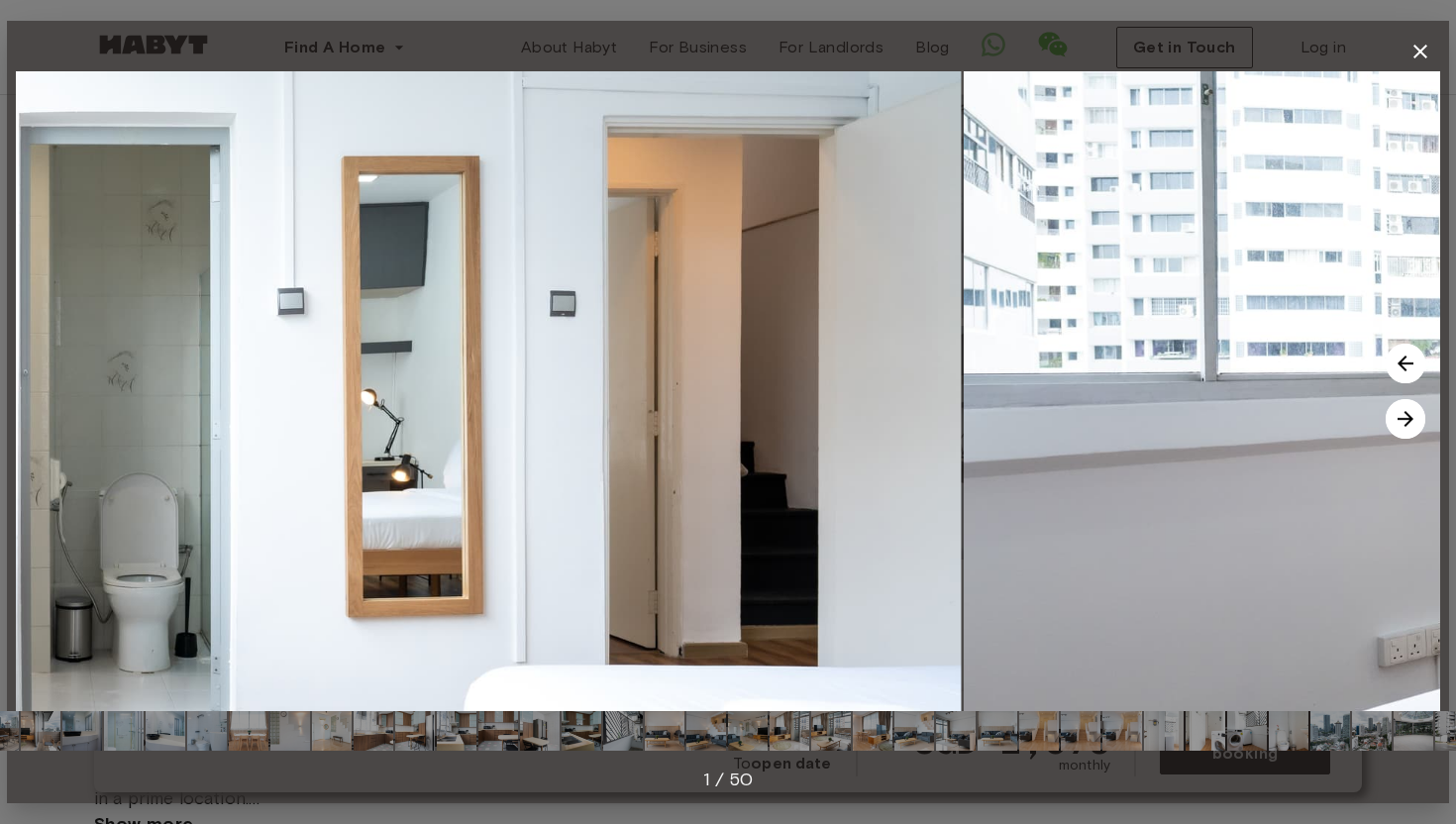 click at bounding box center [1405, 419] 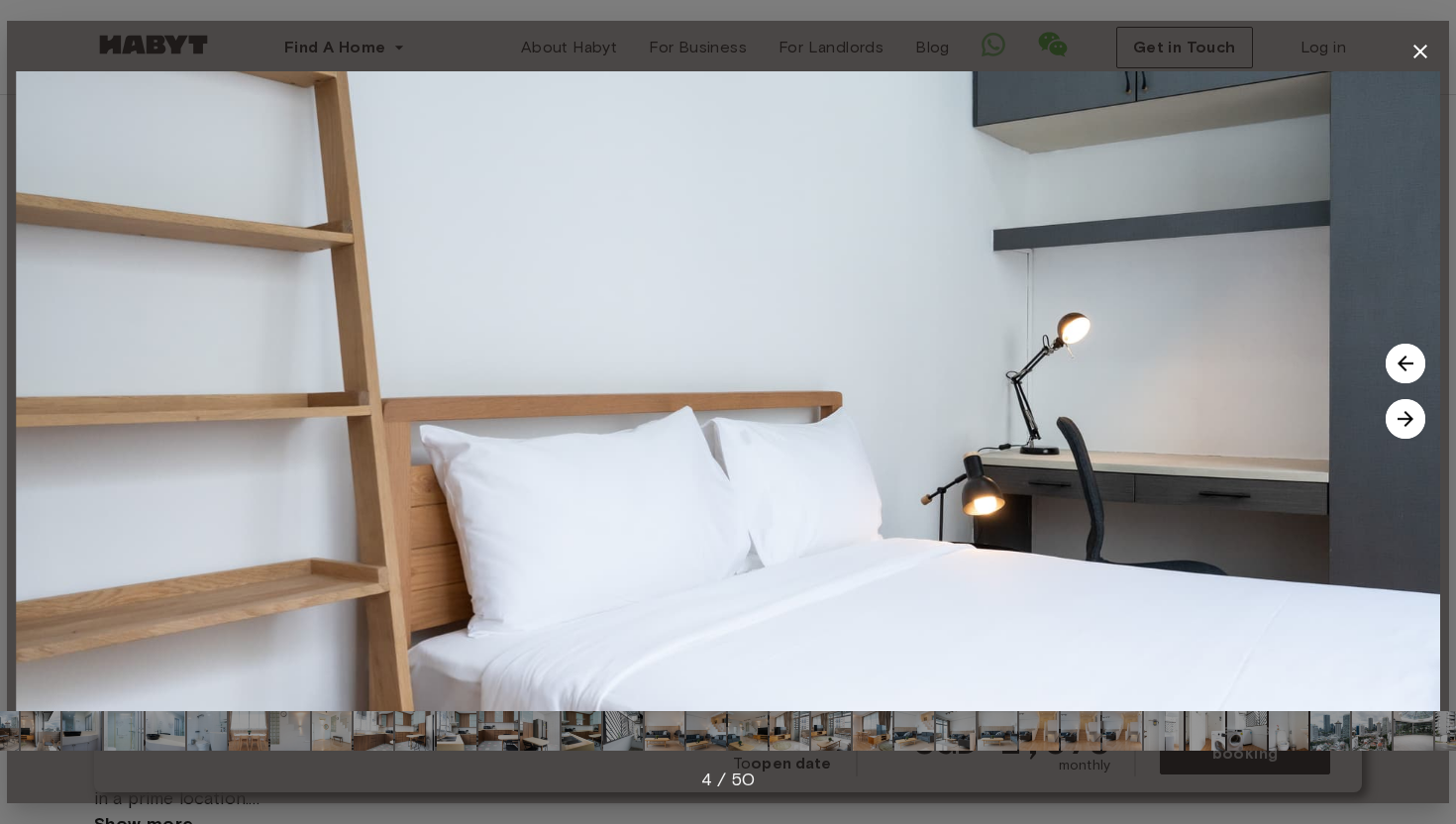 click at bounding box center [1405, 419] 